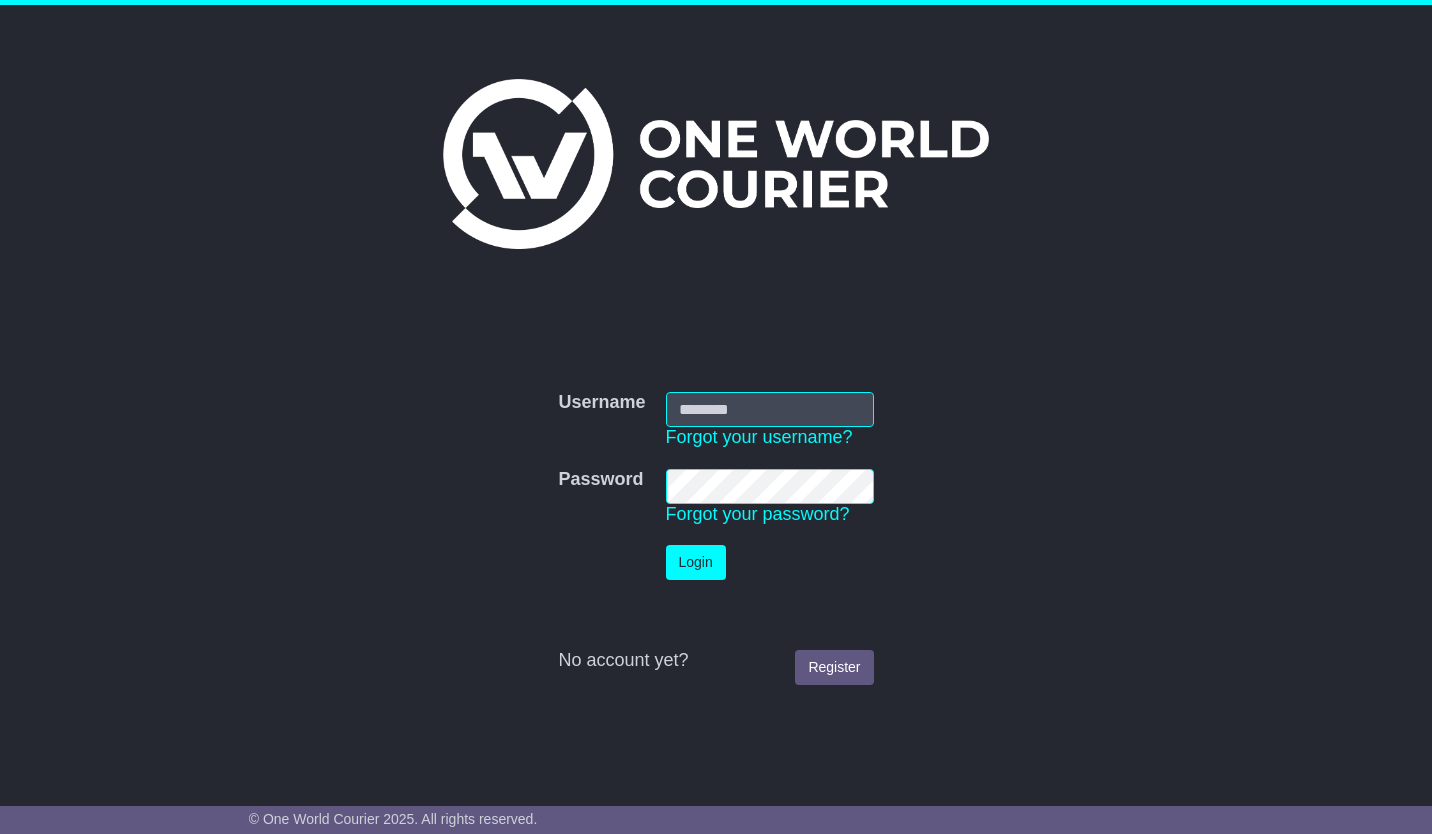 scroll, scrollTop: 0, scrollLeft: 0, axis: both 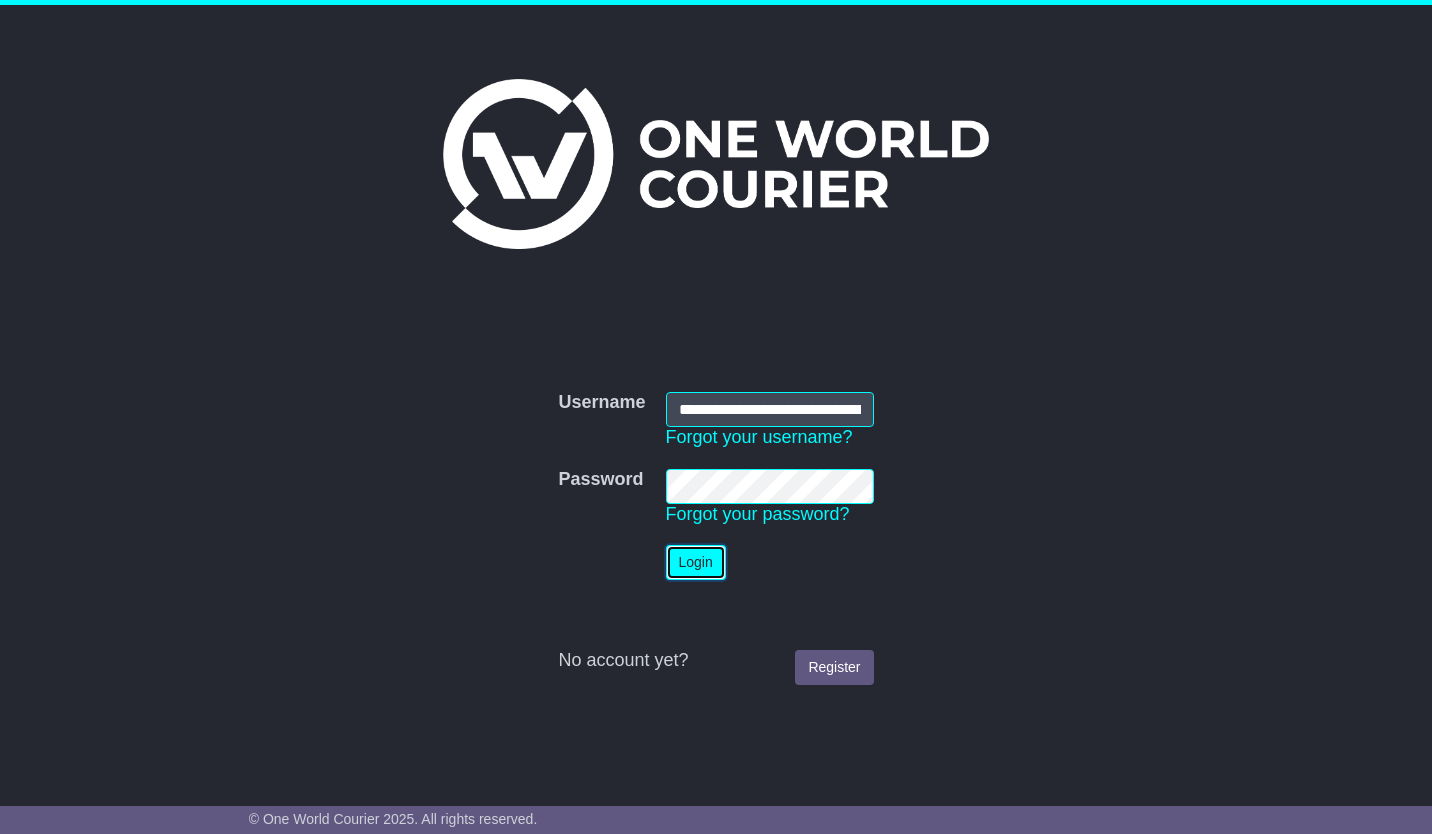 click on "Login" at bounding box center [696, 562] 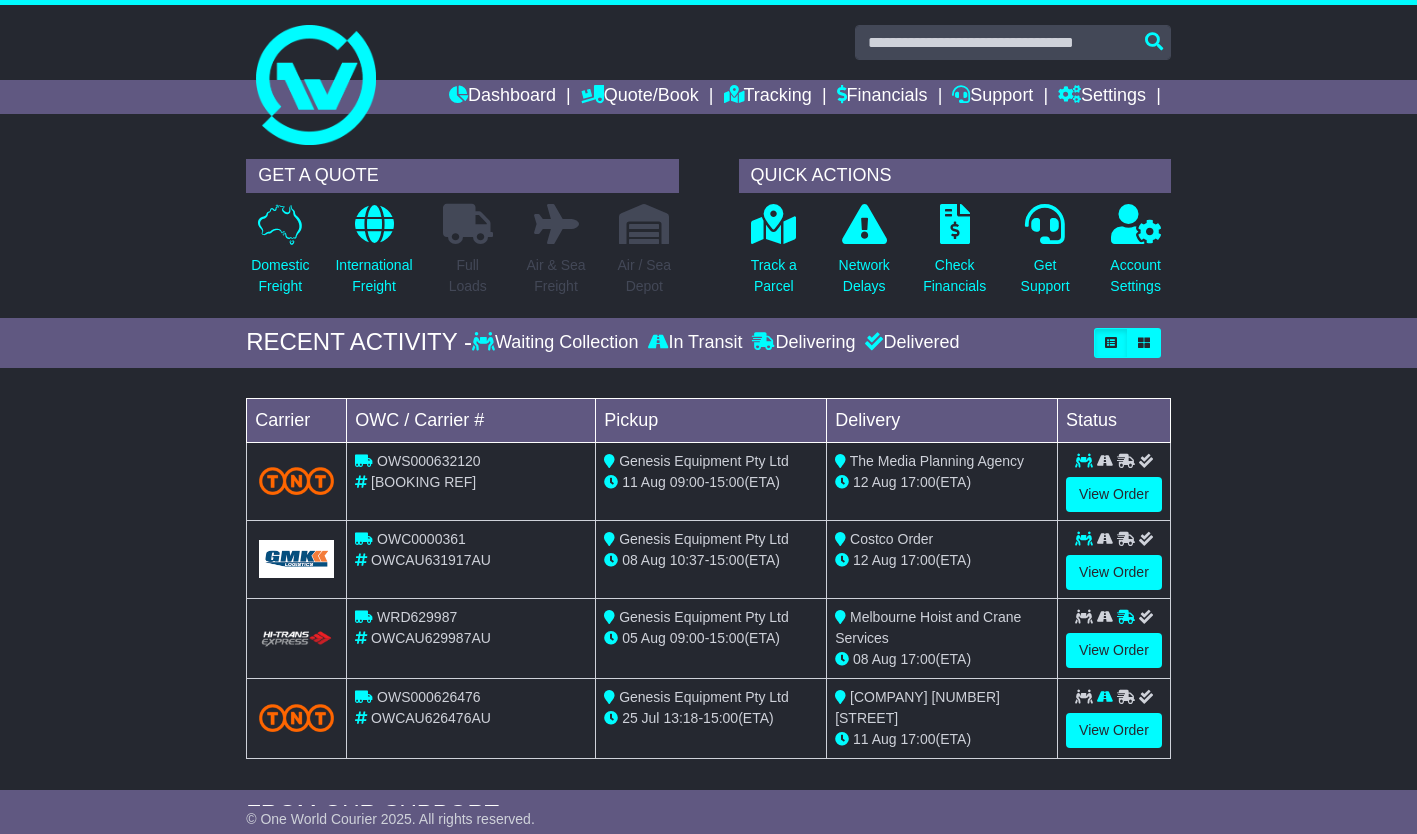 scroll, scrollTop: 0, scrollLeft: 0, axis: both 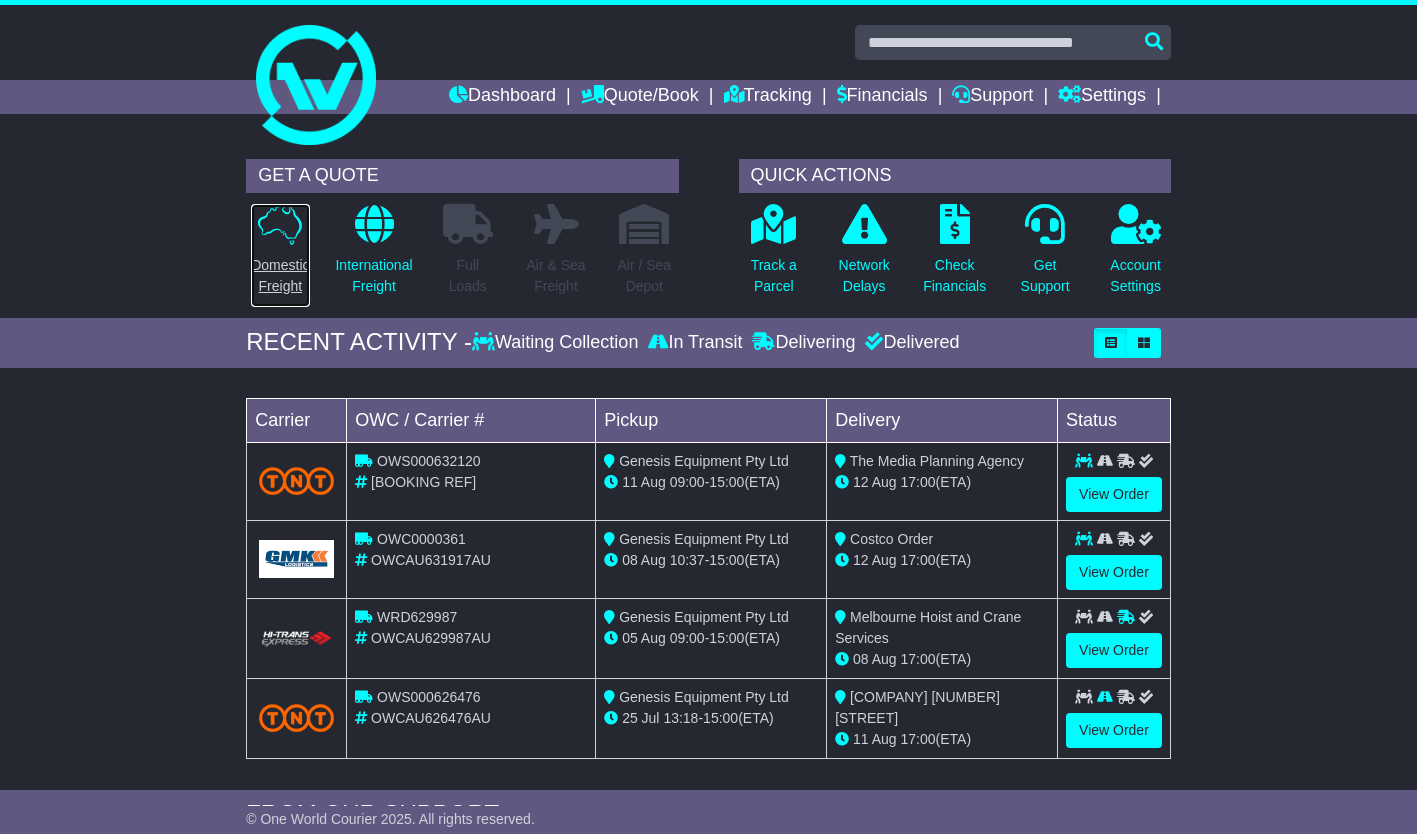 click on "Domestic Freight" at bounding box center [280, 255] 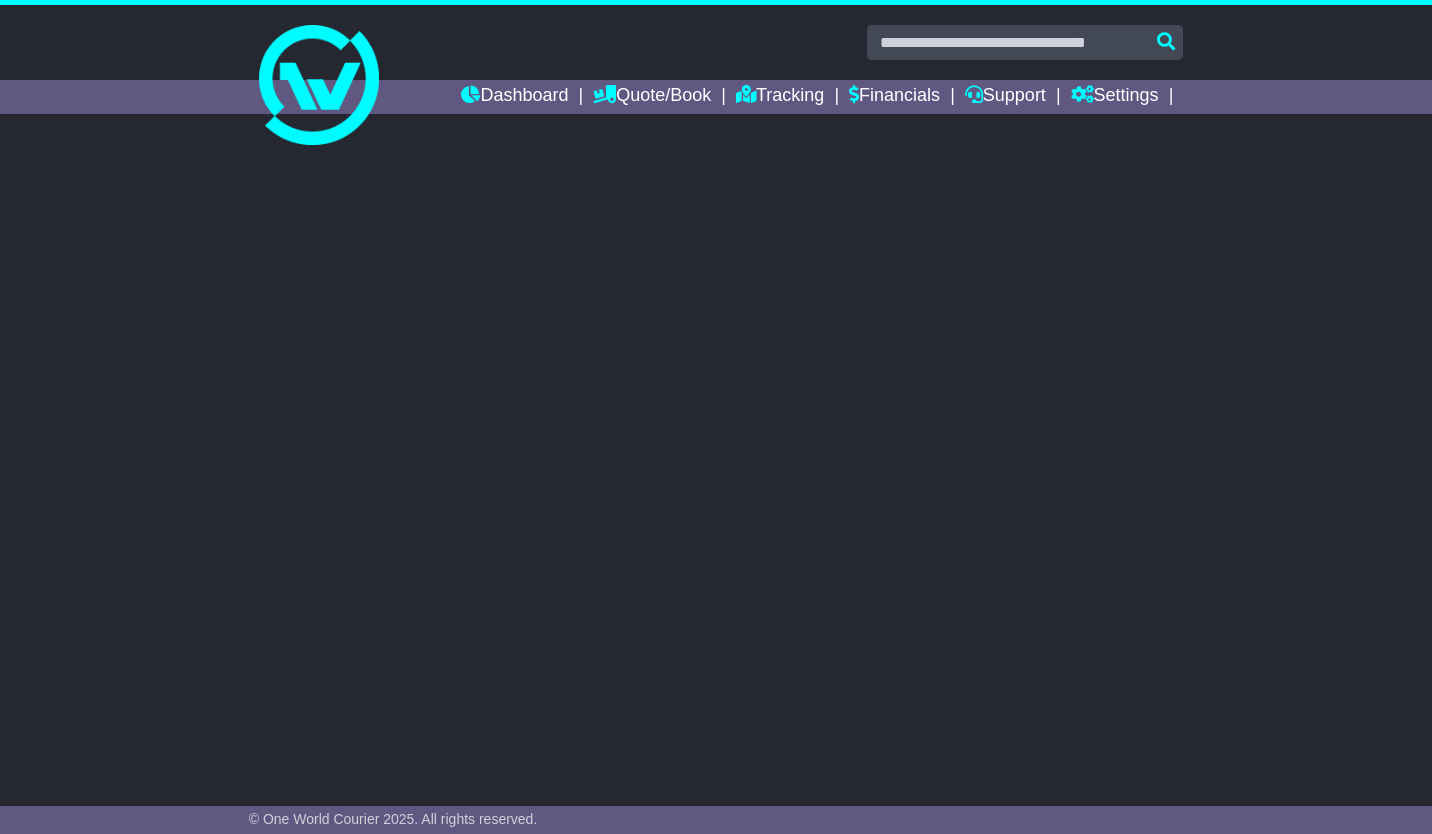 scroll, scrollTop: 0, scrollLeft: 0, axis: both 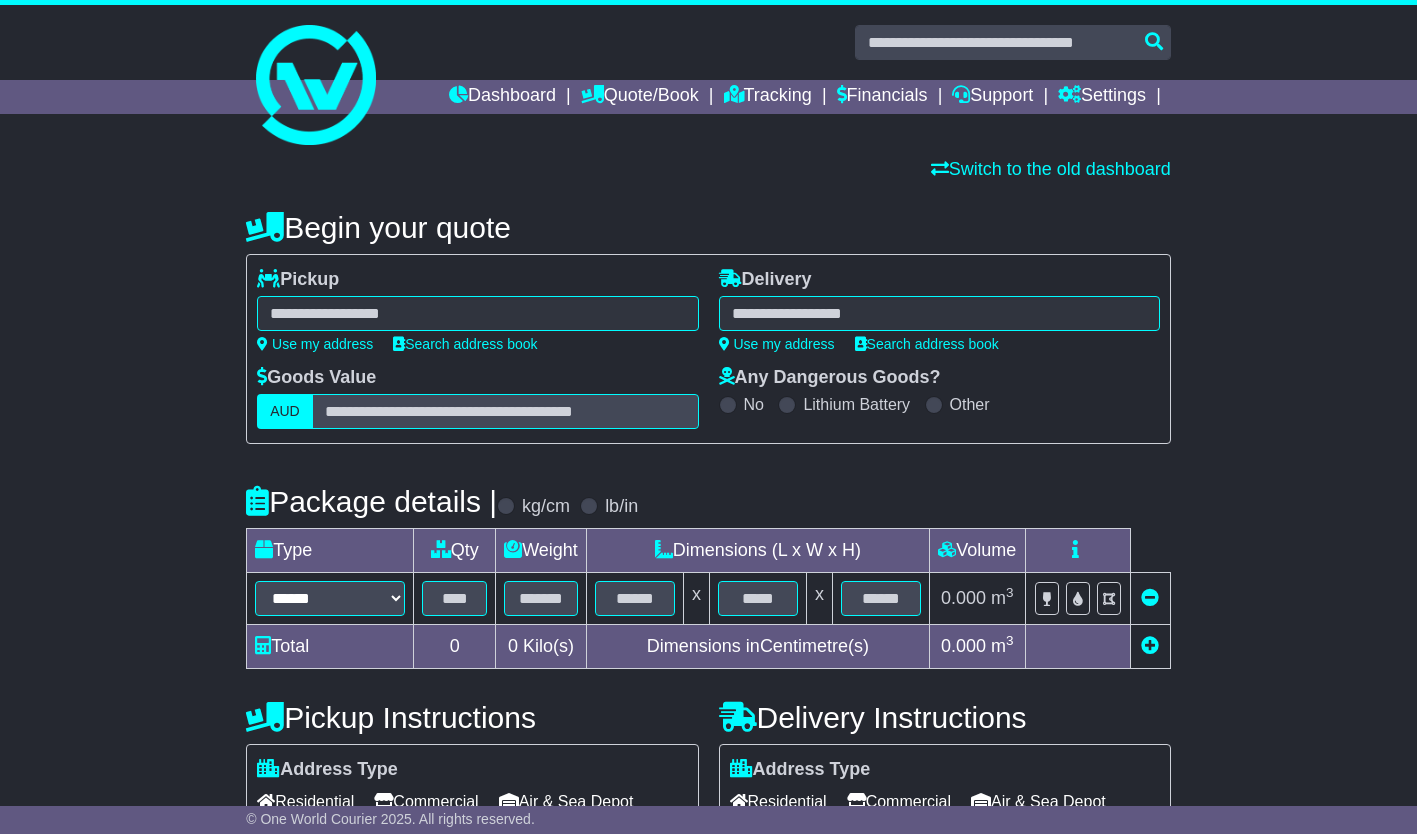 click at bounding box center [477, 313] 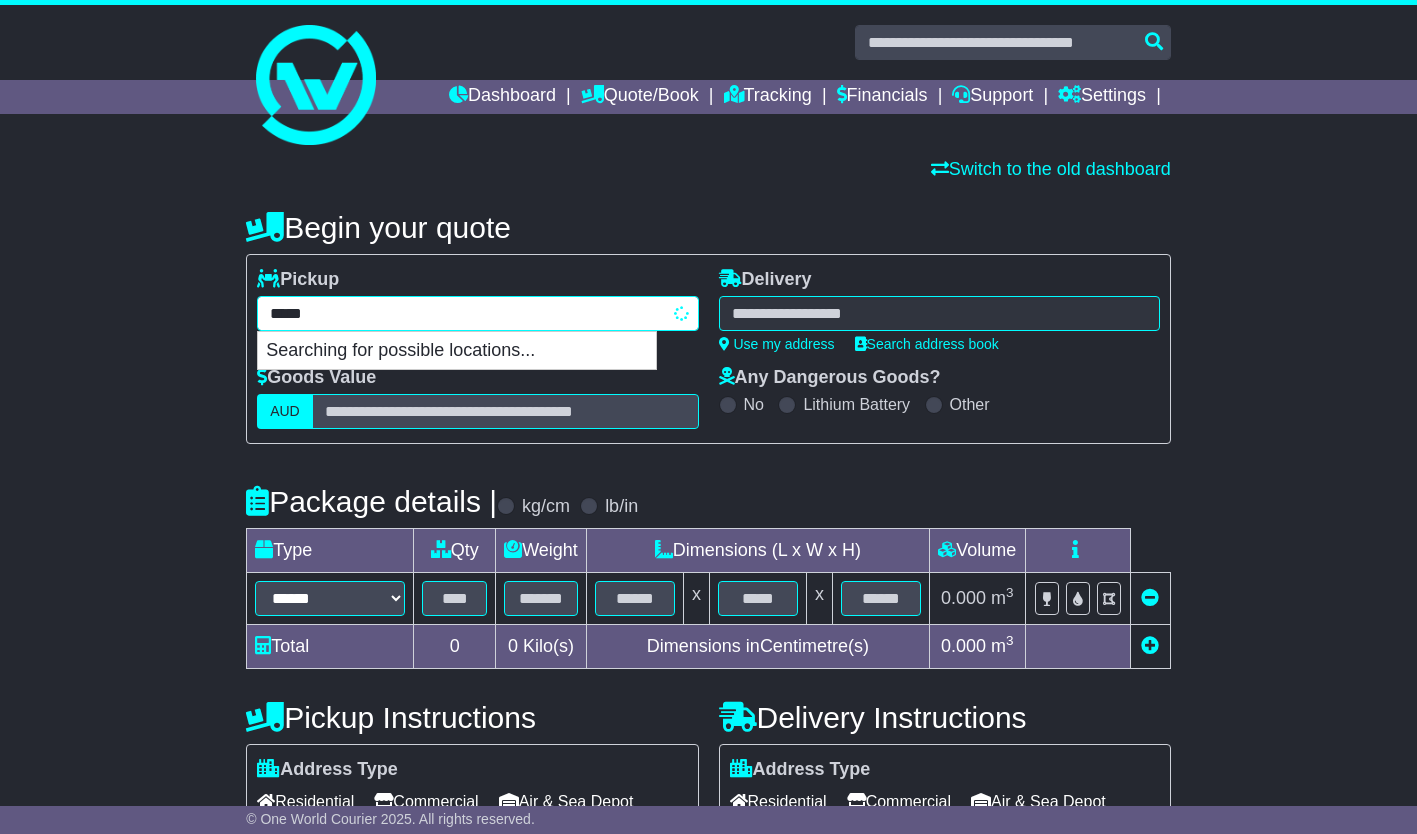 type on "******" 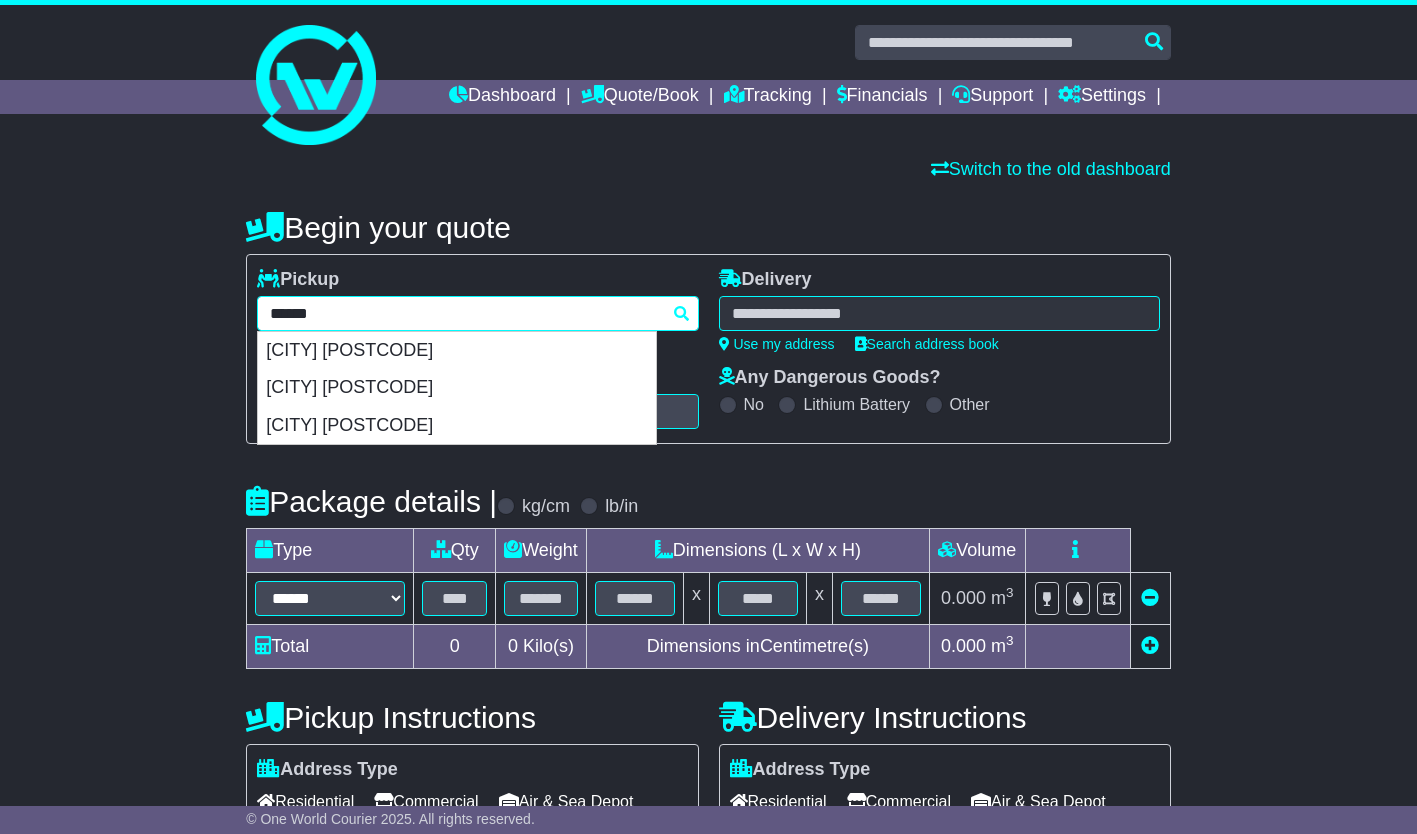 click on "YATALA 4207" at bounding box center (457, 351) 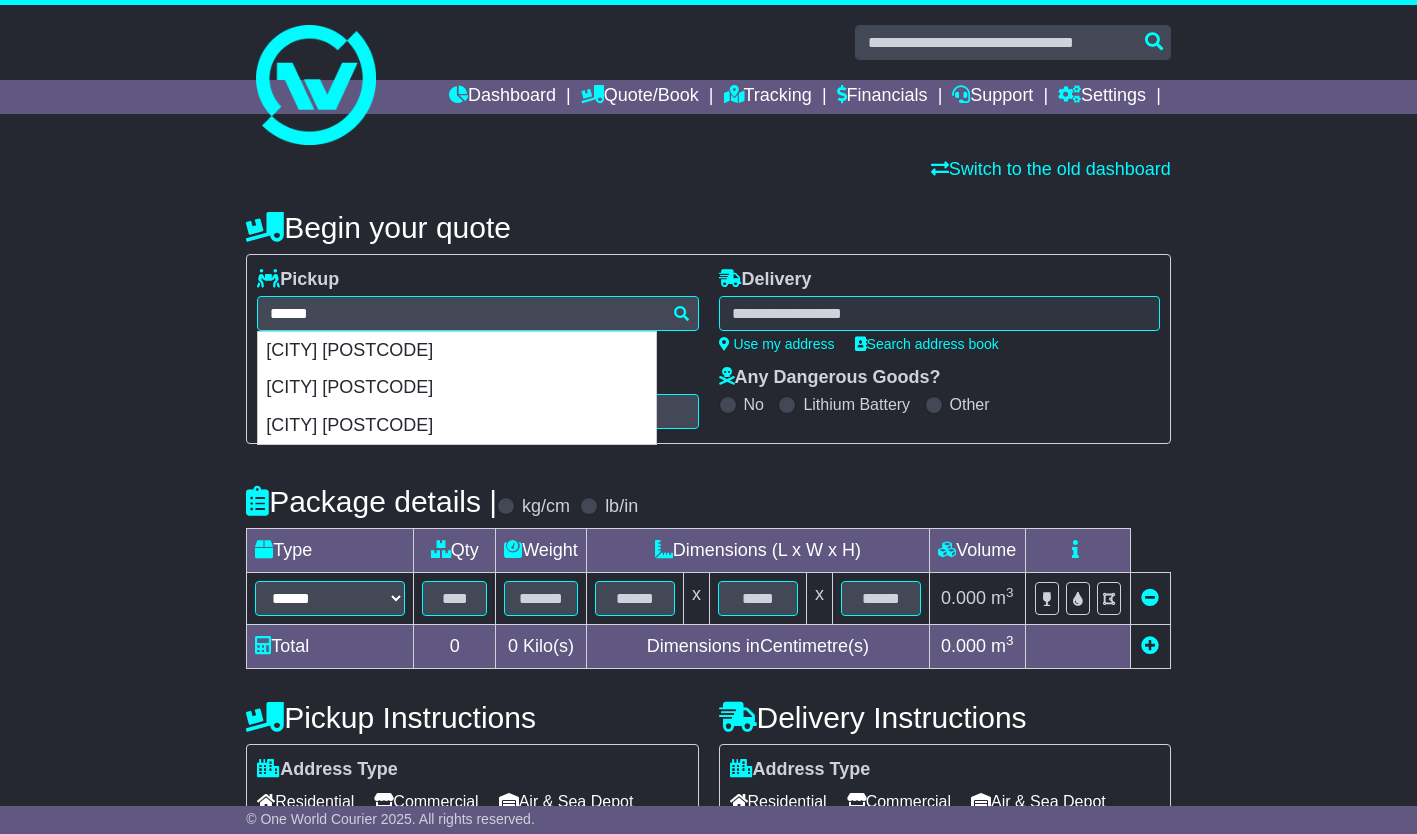 type on "**********" 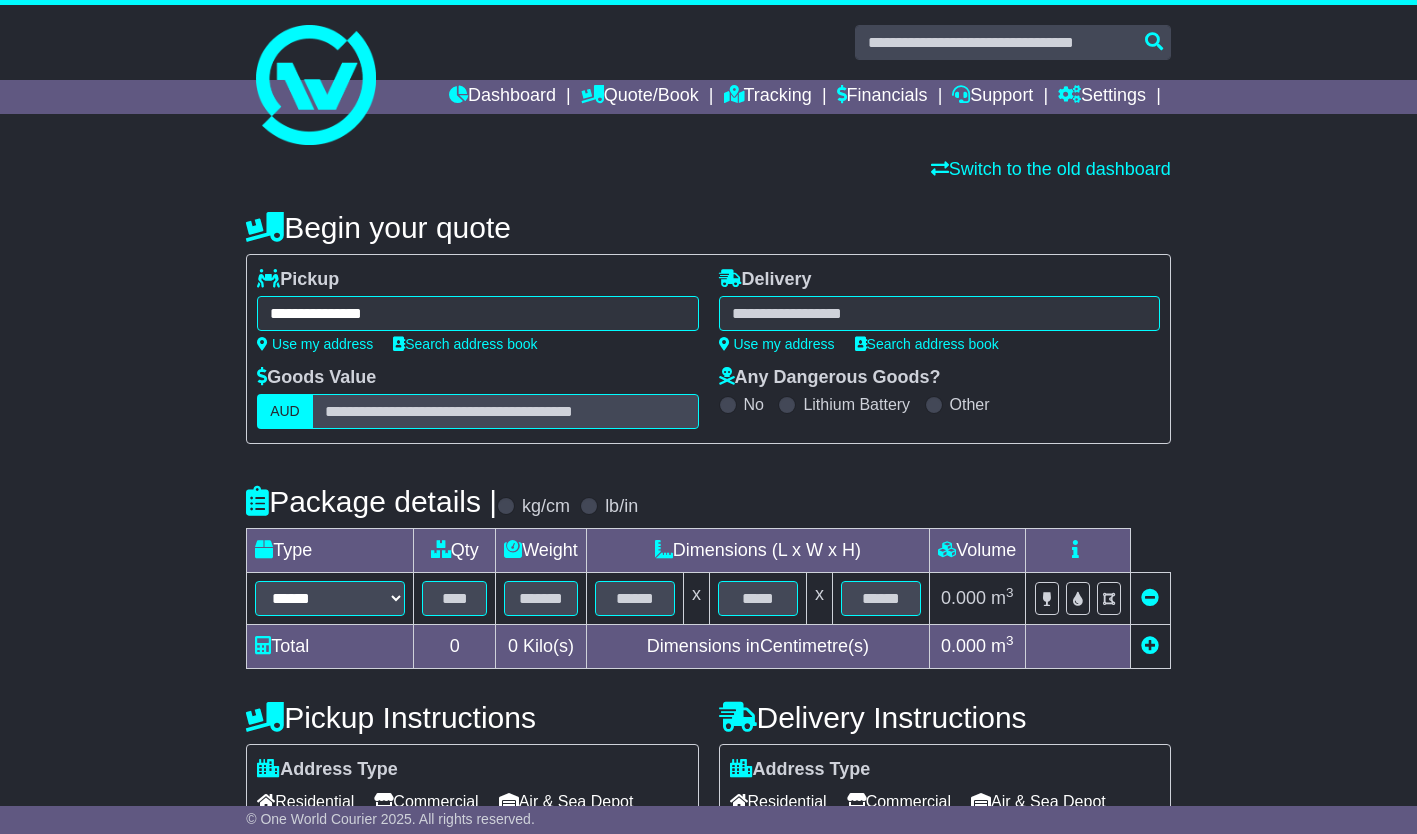 click at bounding box center (939, 313) 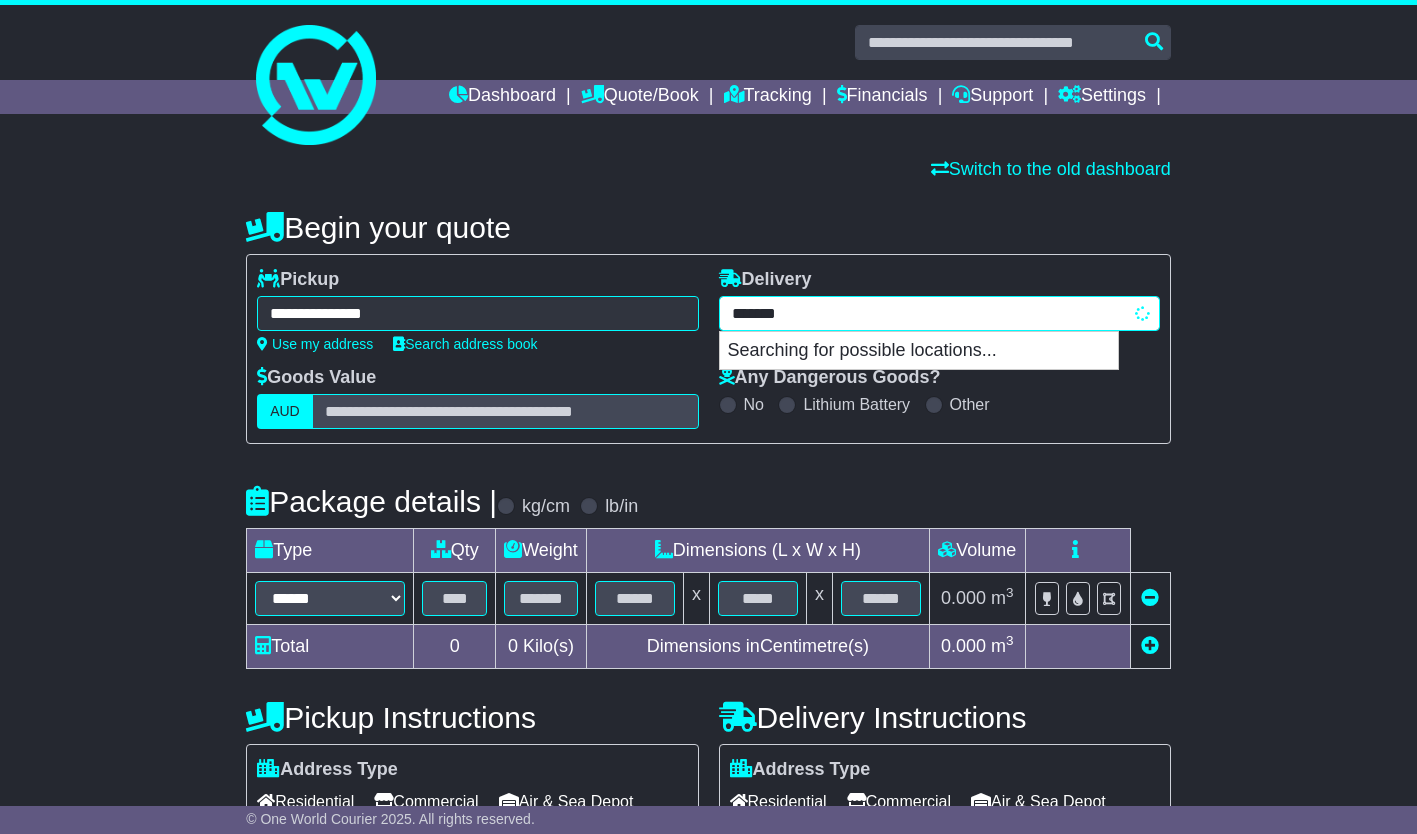 type on "********" 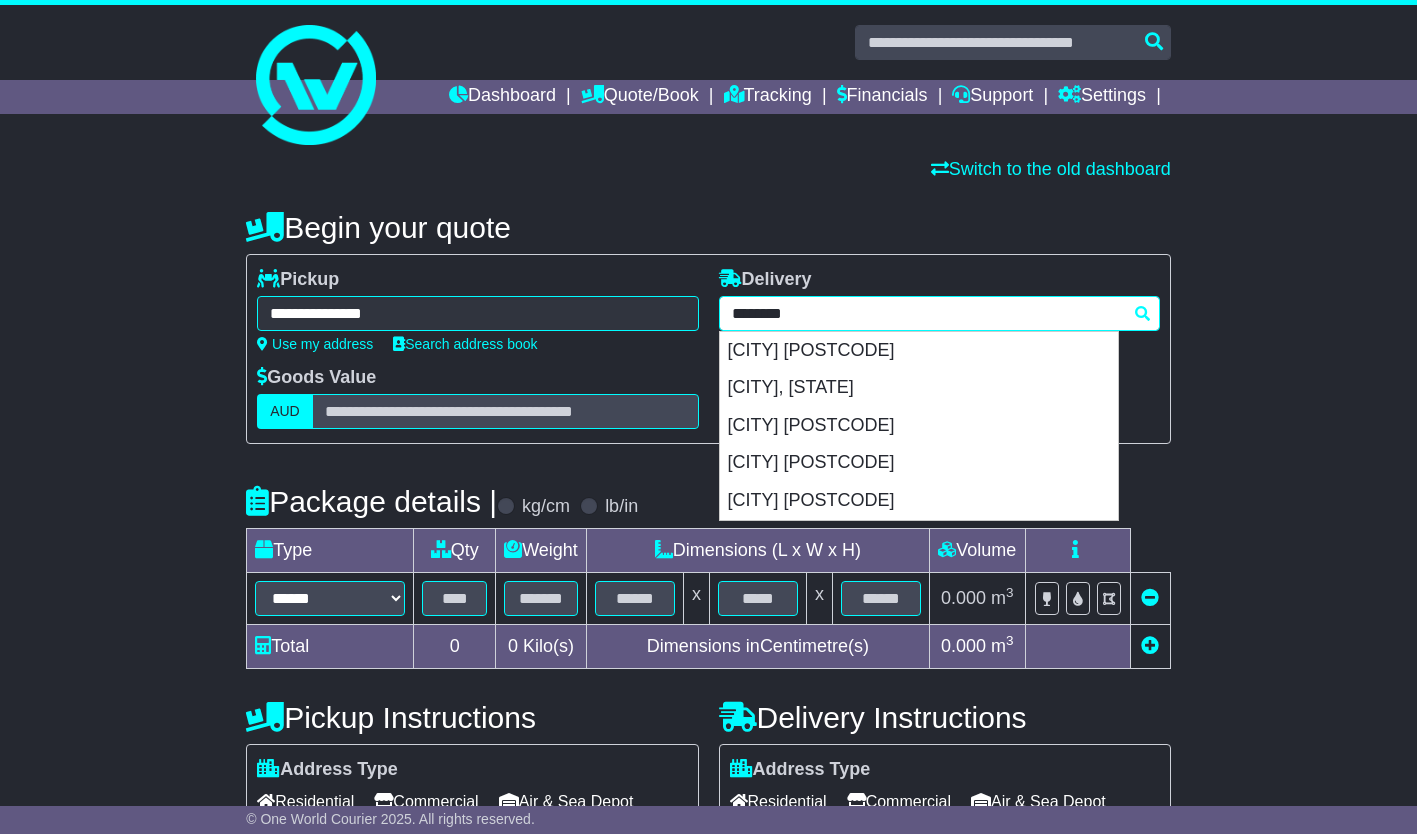 click on "GRIFFITH 2680" at bounding box center (919, 388) 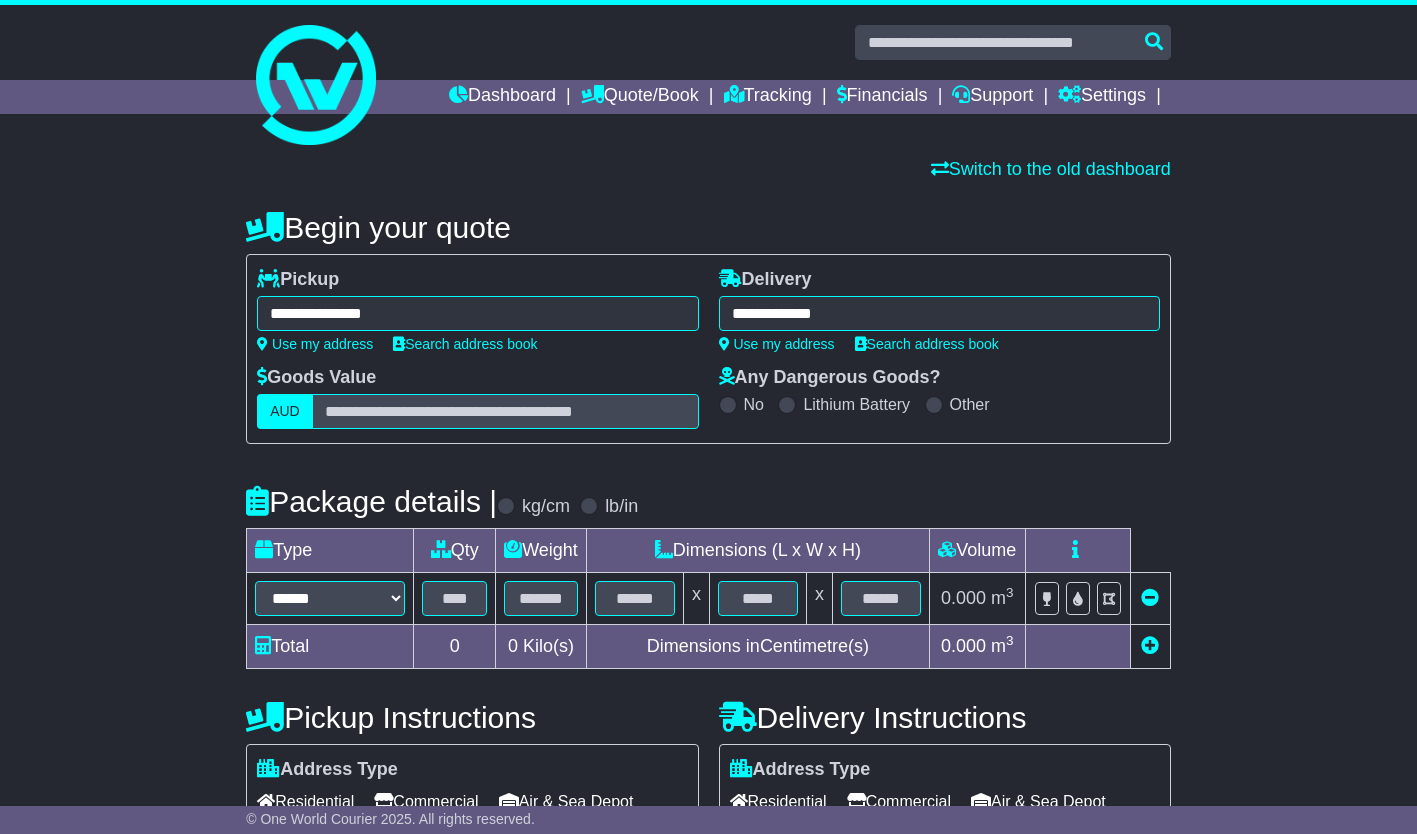 type on "**********" 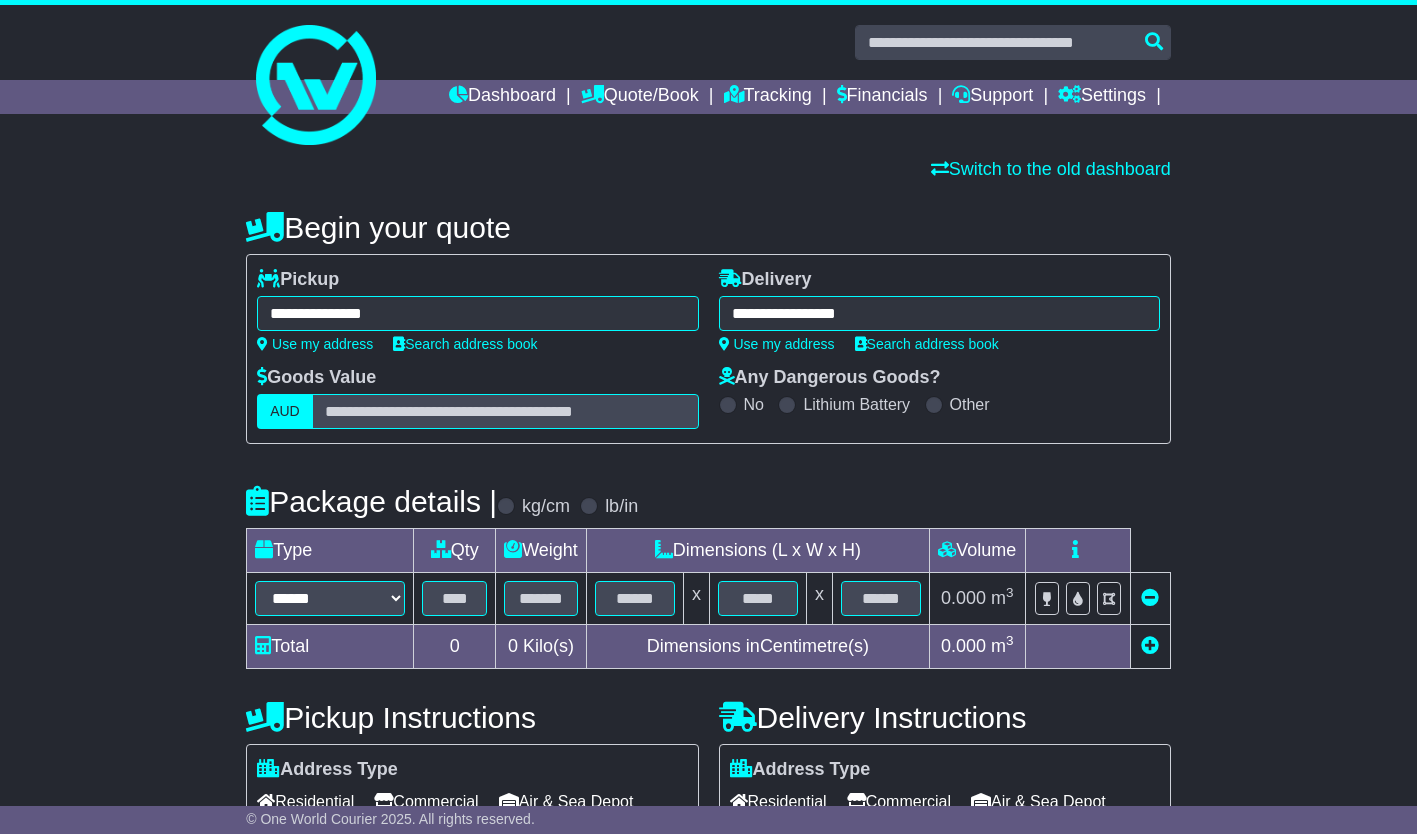 click on "**********" at bounding box center [330, 599] 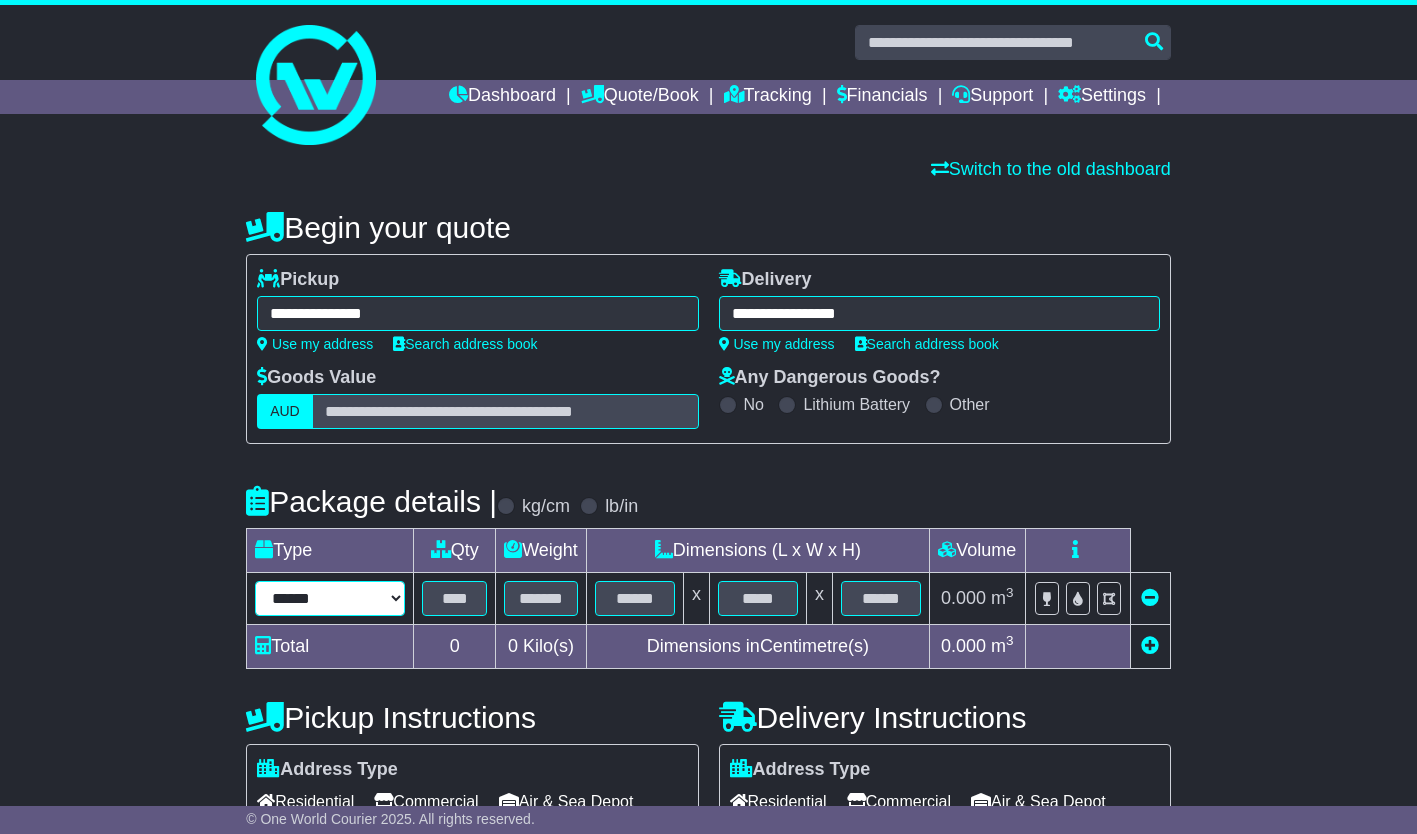 click on "**********" at bounding box center [330, 598] 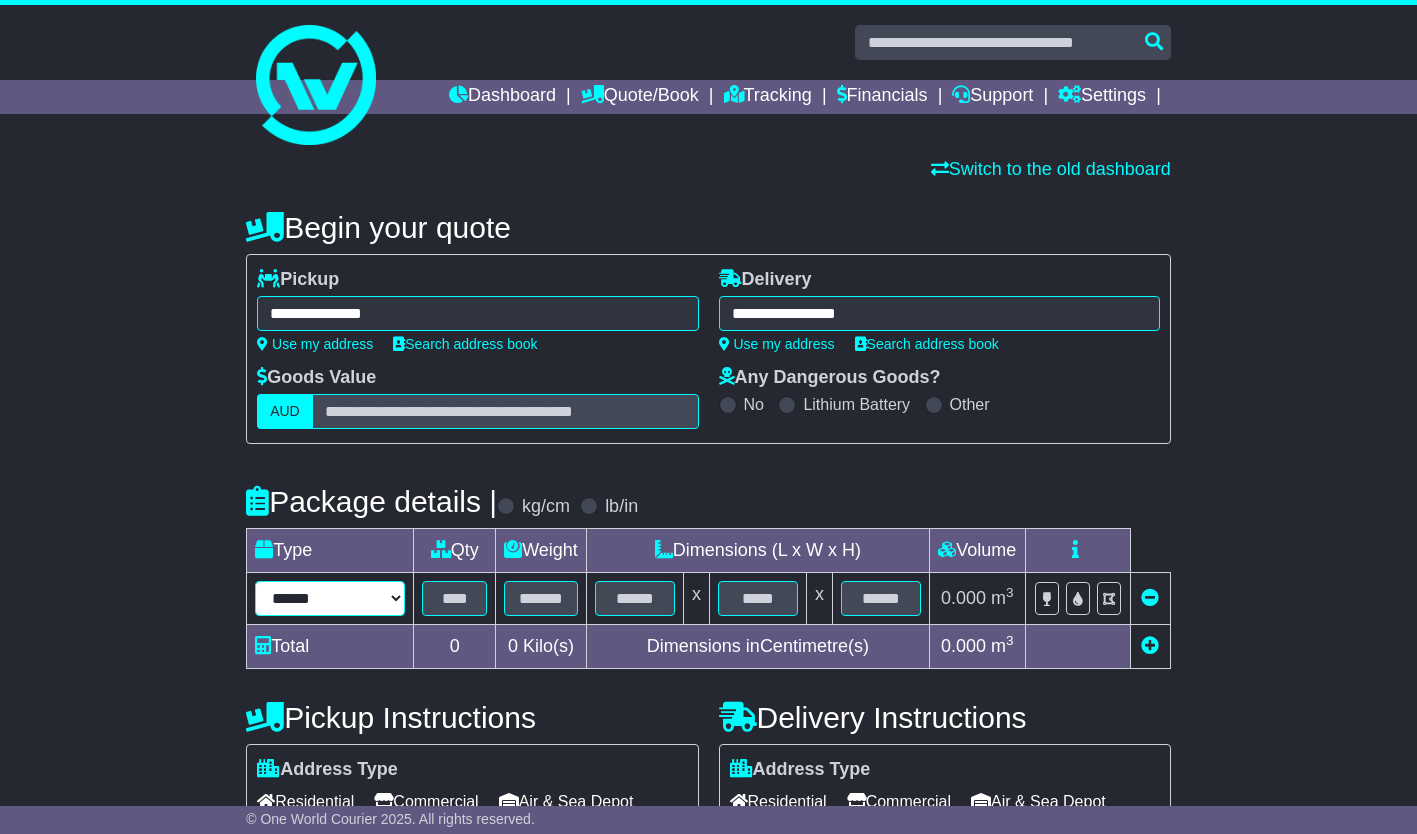 select on "****" 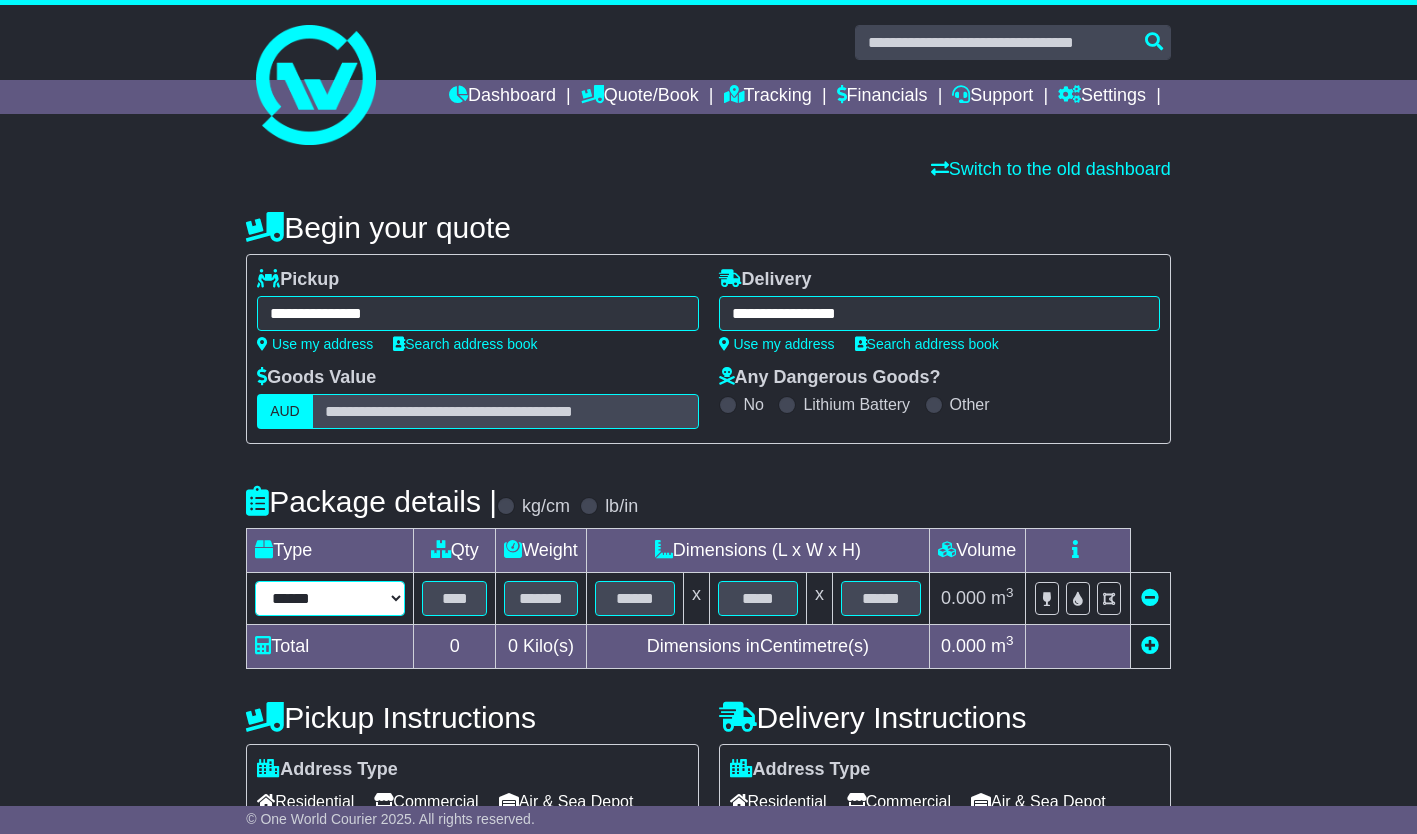 click on "**********" at bounding box center [330, 598] 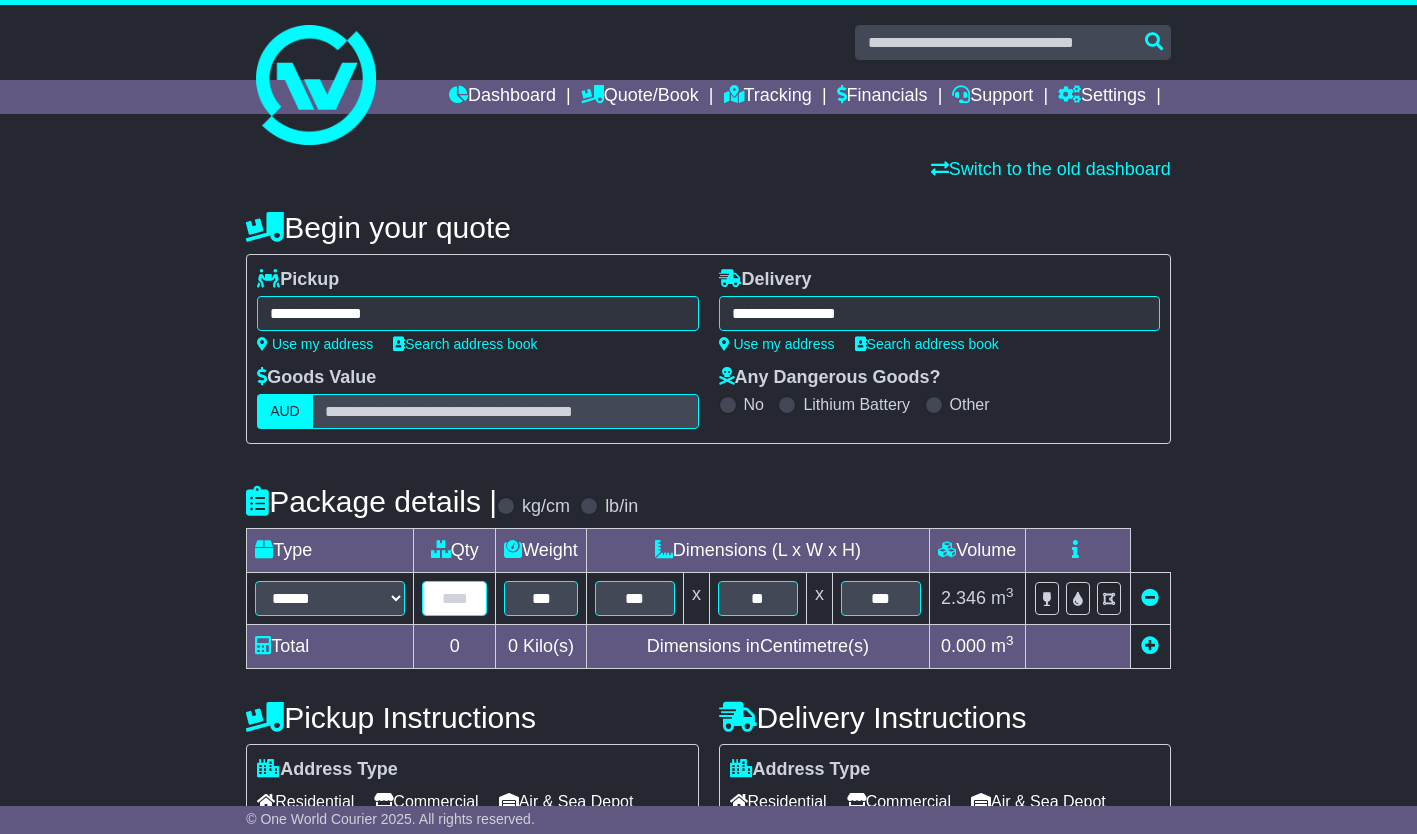 click at bounding box center [454, 598] 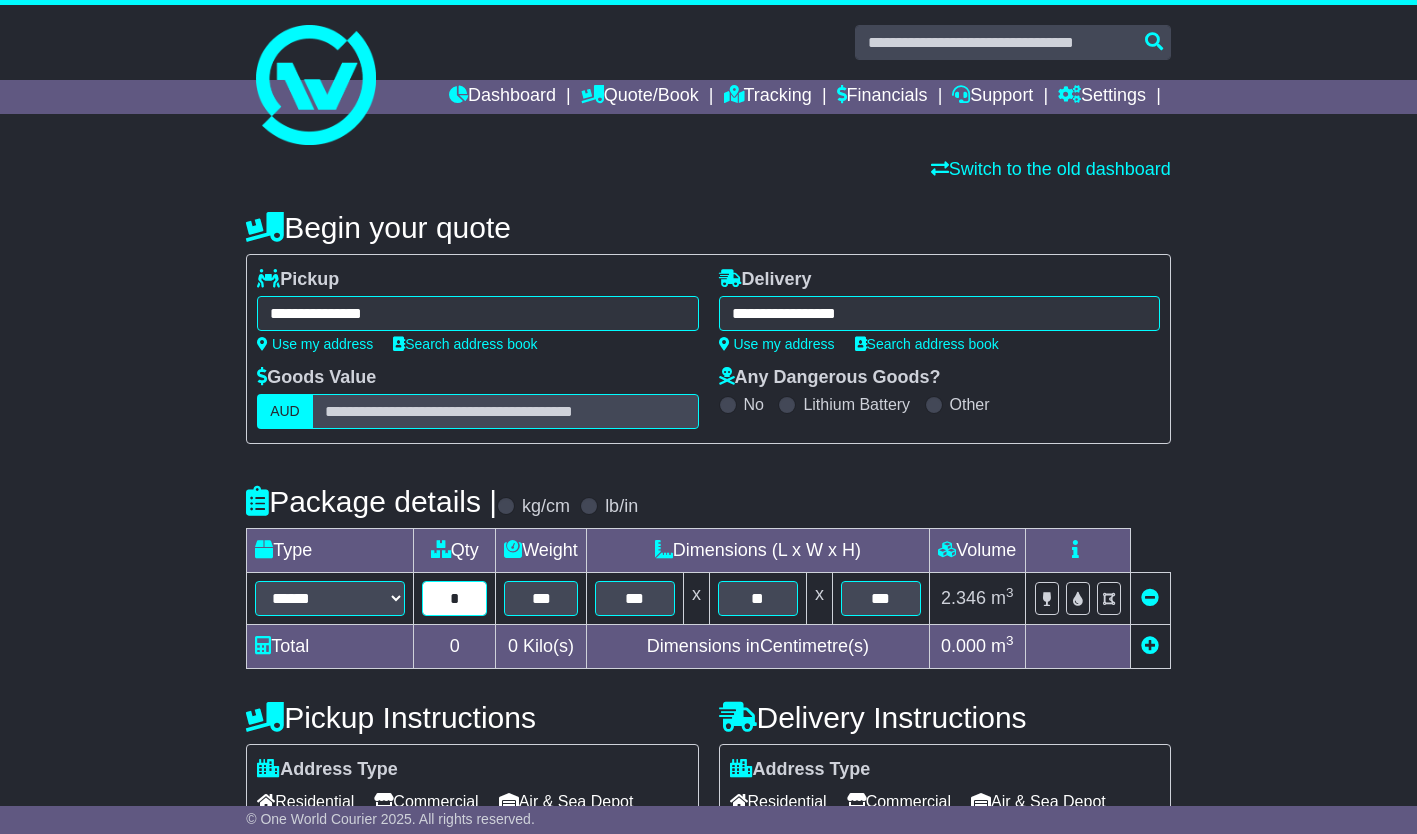 scroll, scrollTop: 300, scrollLeft: 0, axis: vertical 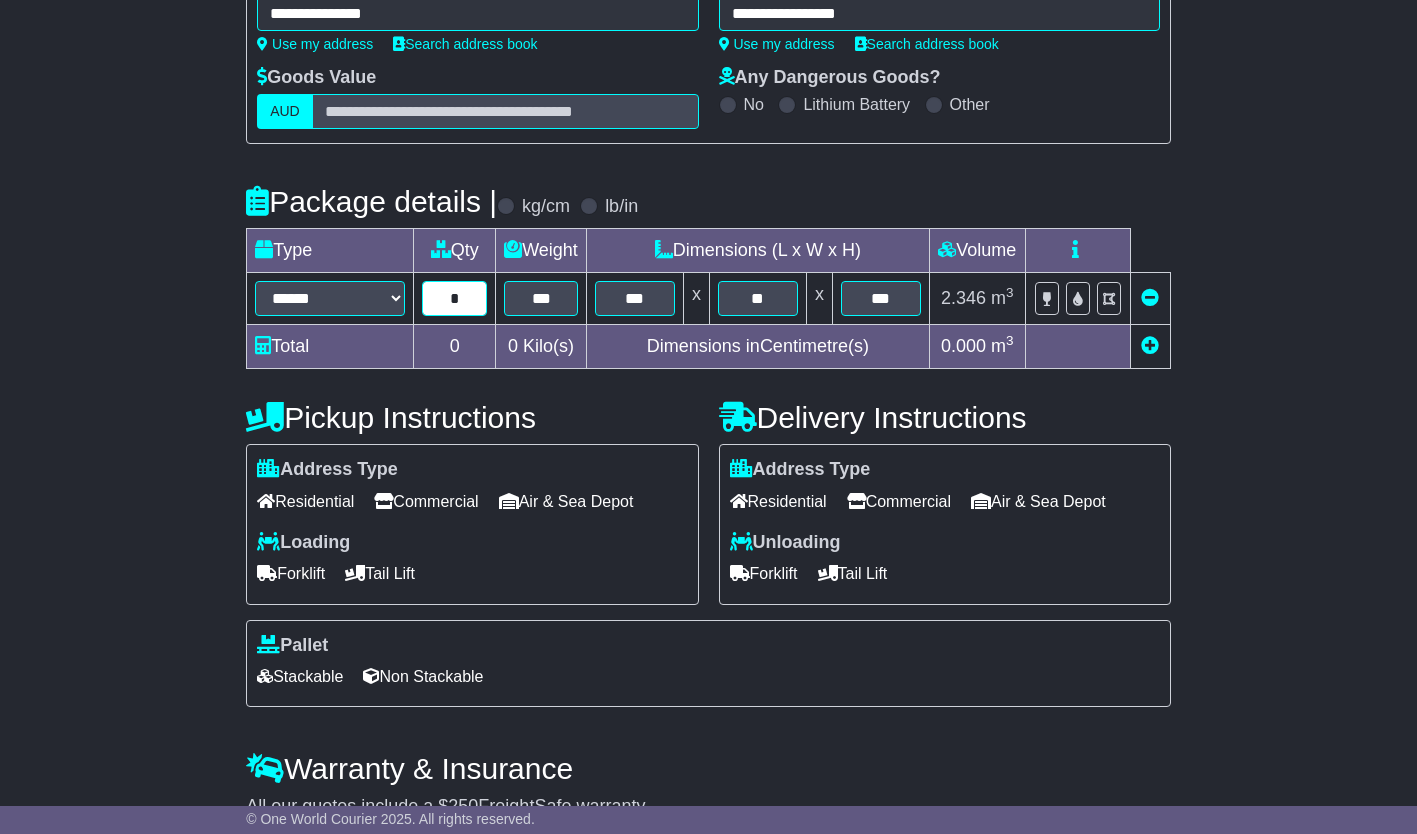 type on "*" 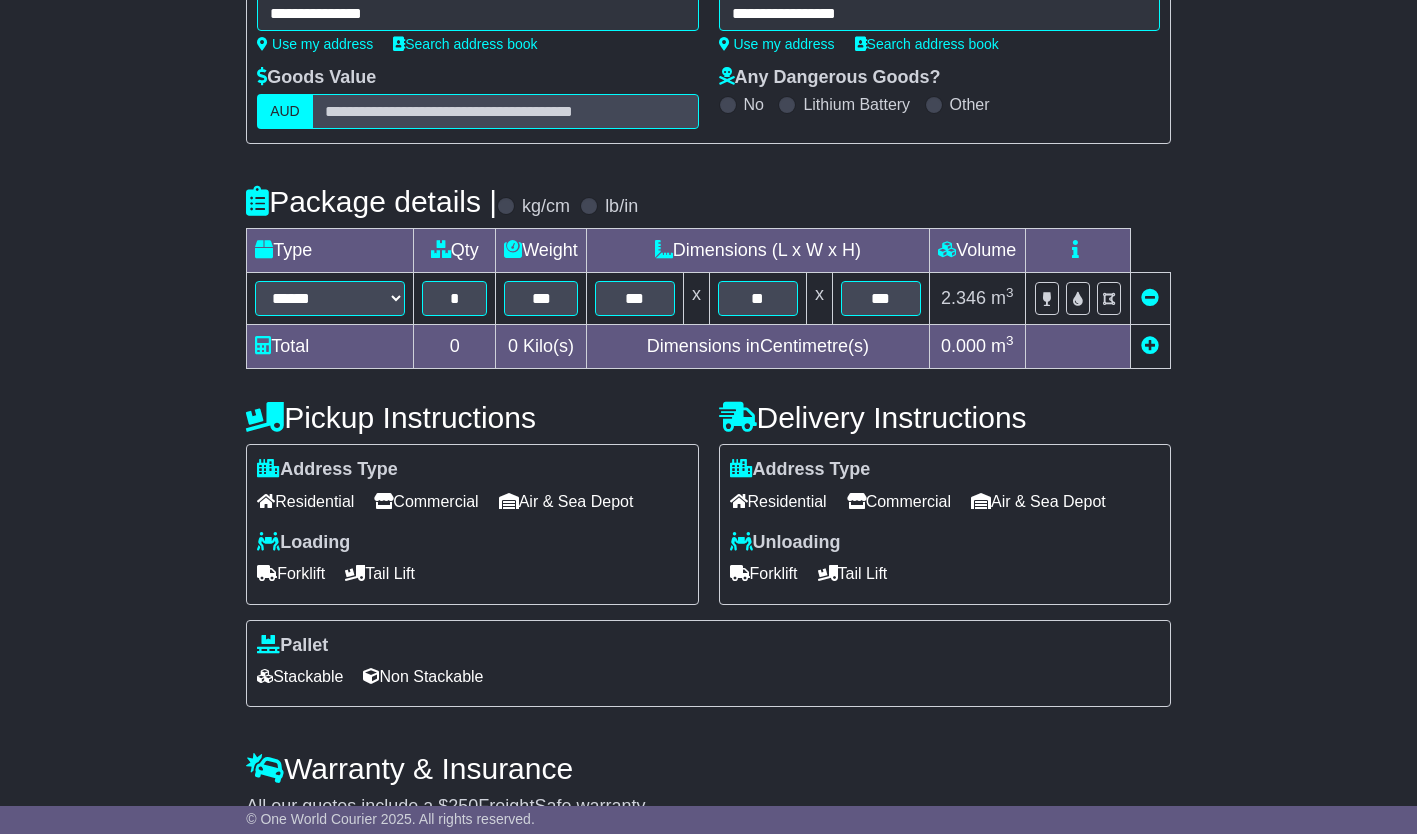 click on "Commercial" at bounding box center (426, 501) 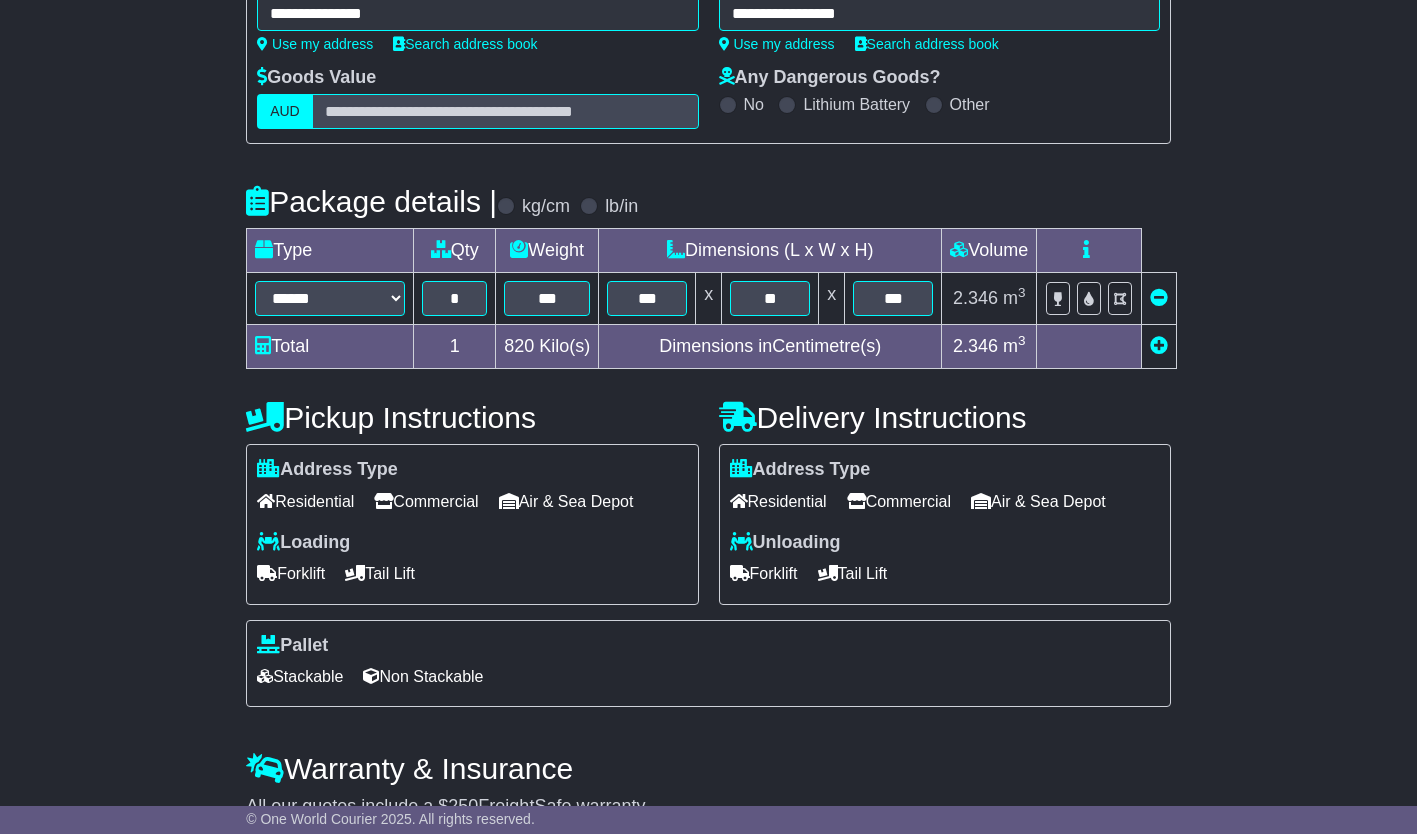click on "Loading
Forklift
Tail Lift" at bounding box center [472, 561] 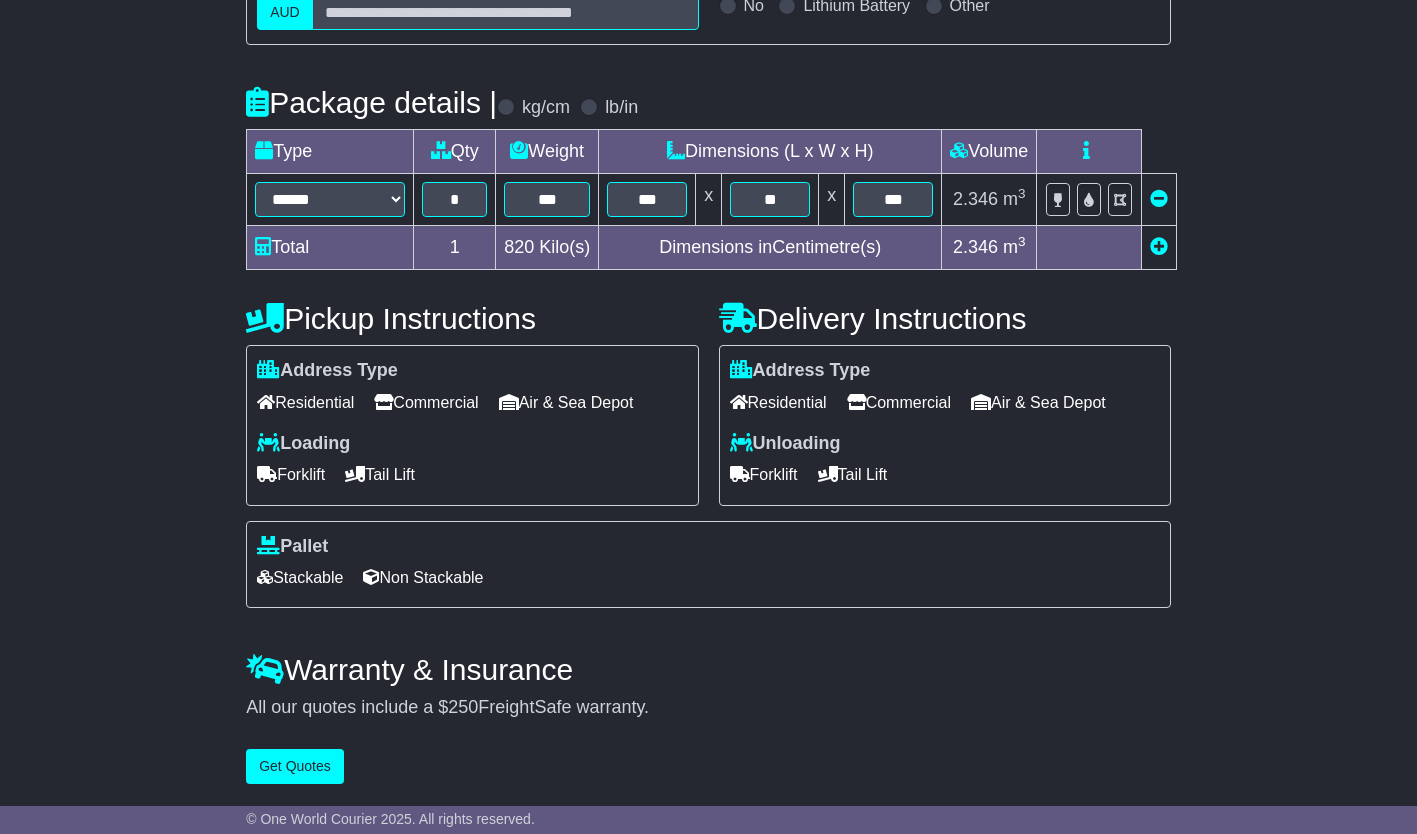scroll, scrollTop: 404, scrollLeft: 0, axis: vertical 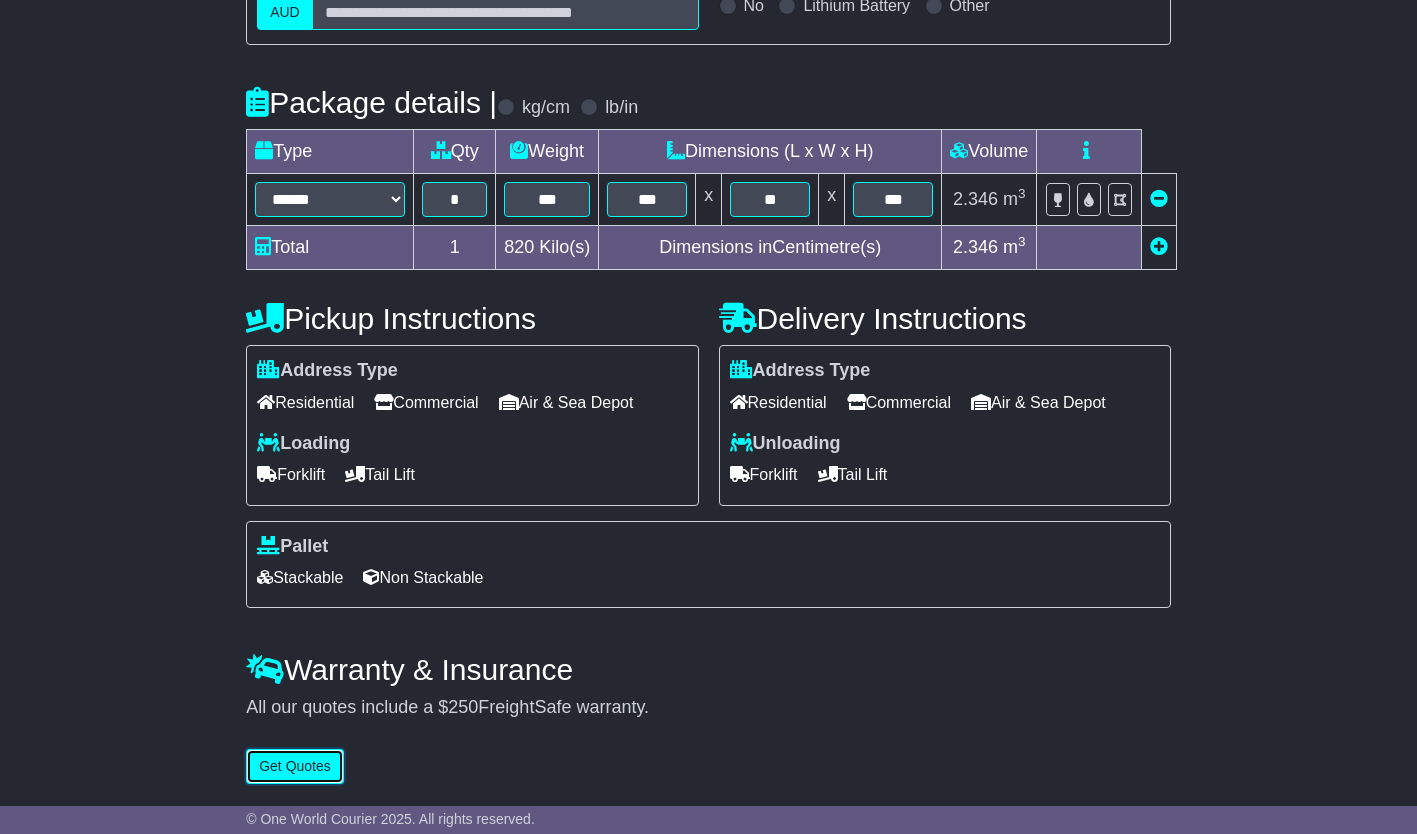 click on "Get Quotes" at bounding box center (295, 766) 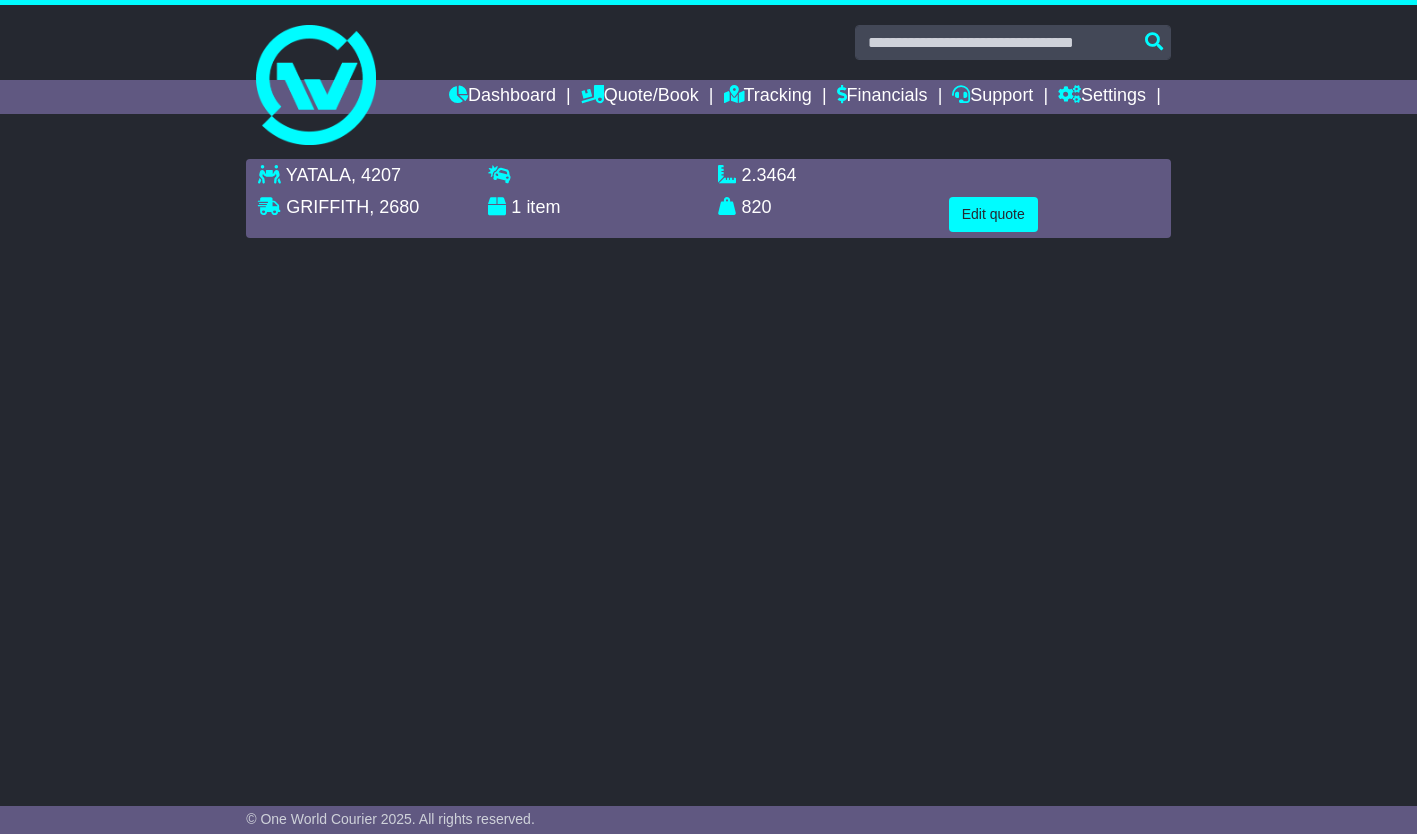 scroll, scrollTop: 0, scrollLeft: 0, axis: both 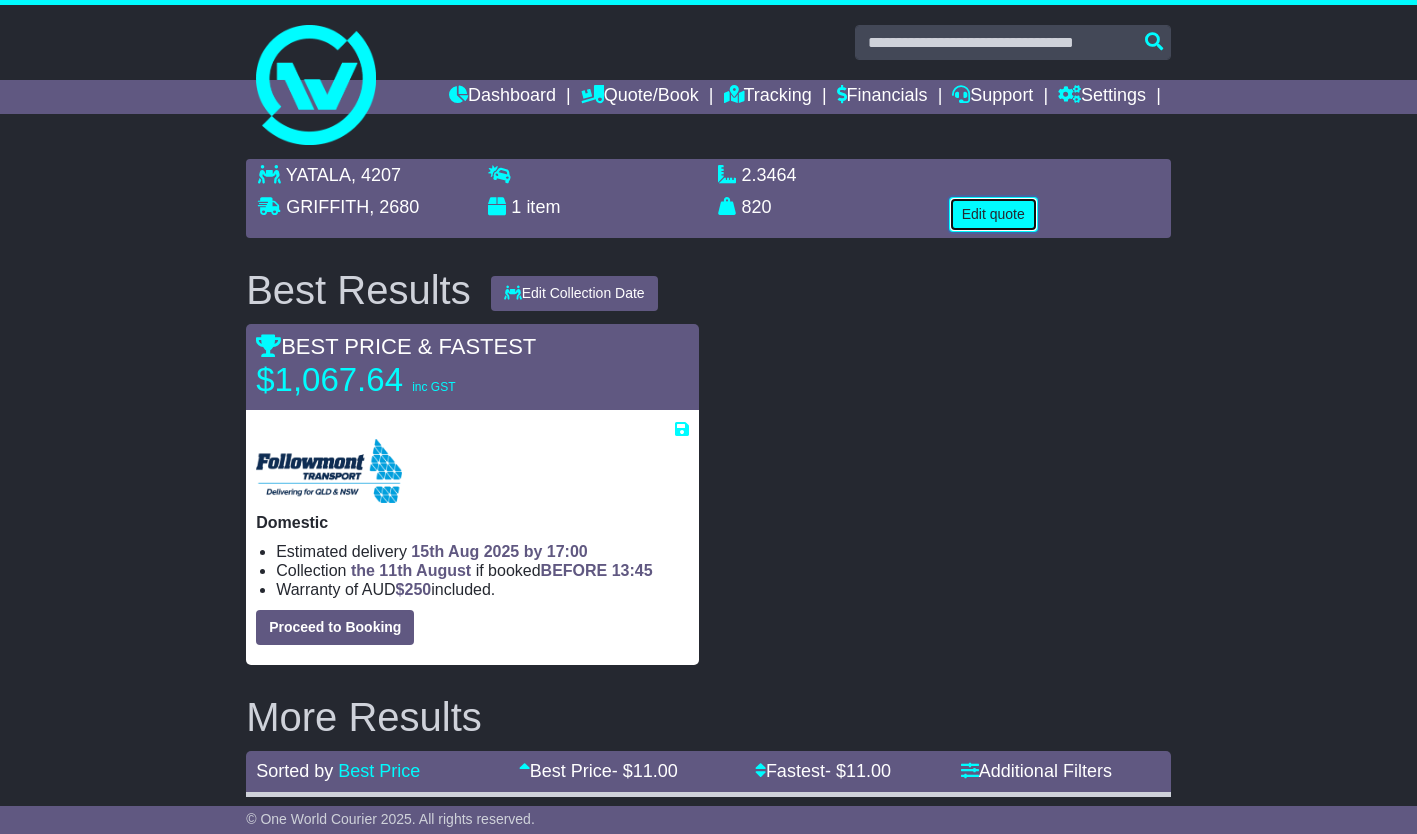 click on "Edit quote" at bounding box center [993, 214] 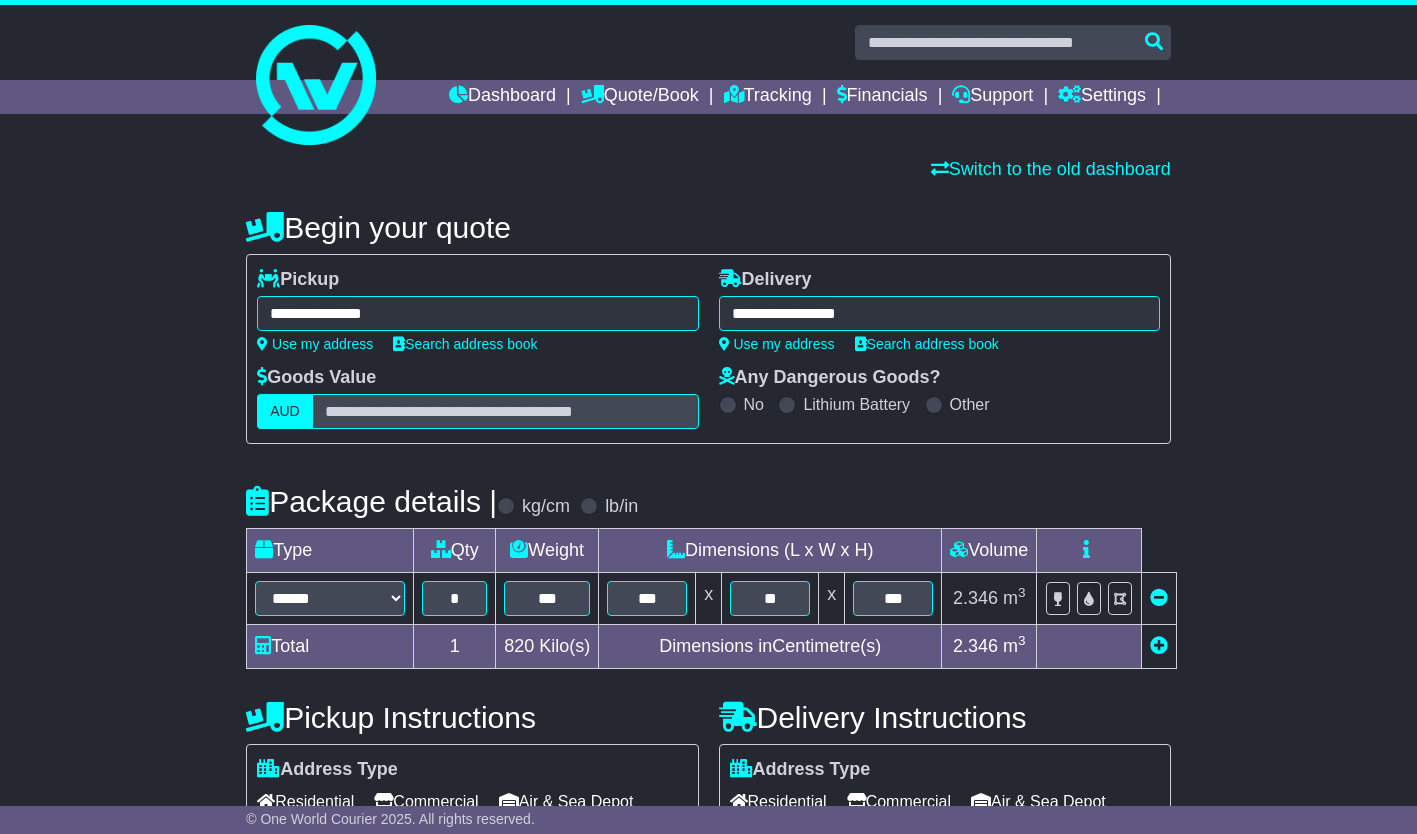 click on "**********" at bounding box center (939, 313) 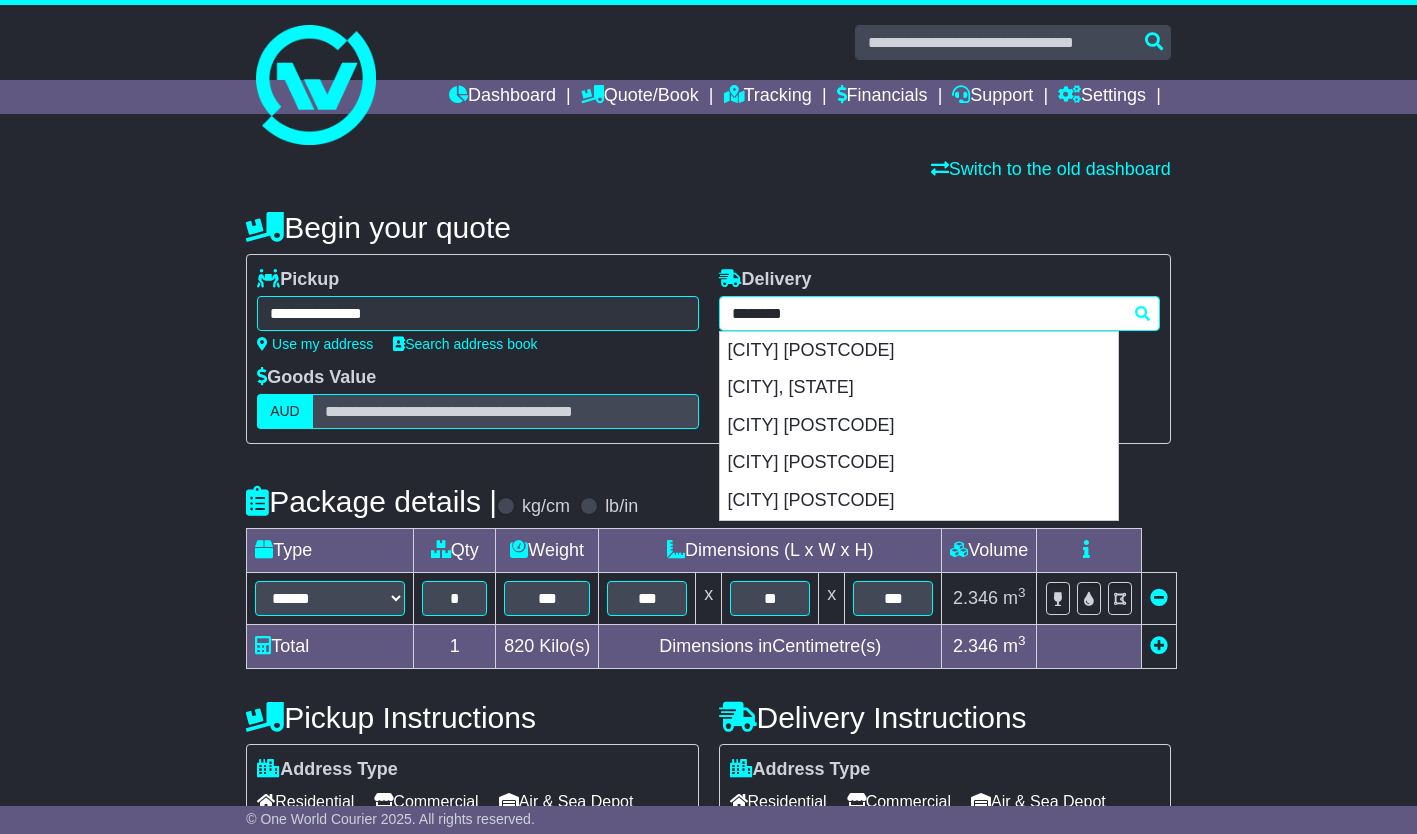 drag, startPoint x: 858, startPoint y: 311, endPoint x: 696, endPoint y: 323, distance: 162.44383 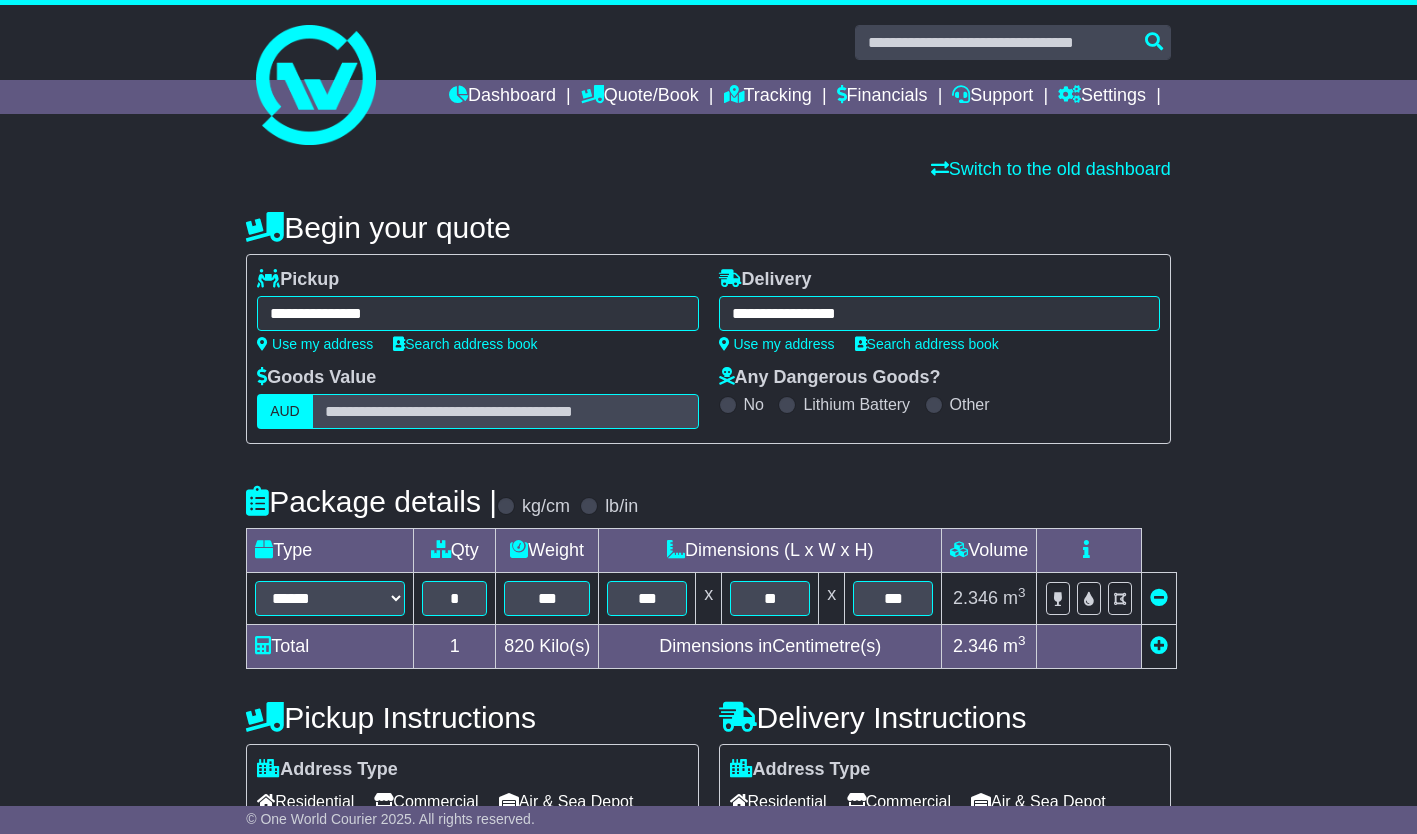 click at bounding box center (1159, 645) 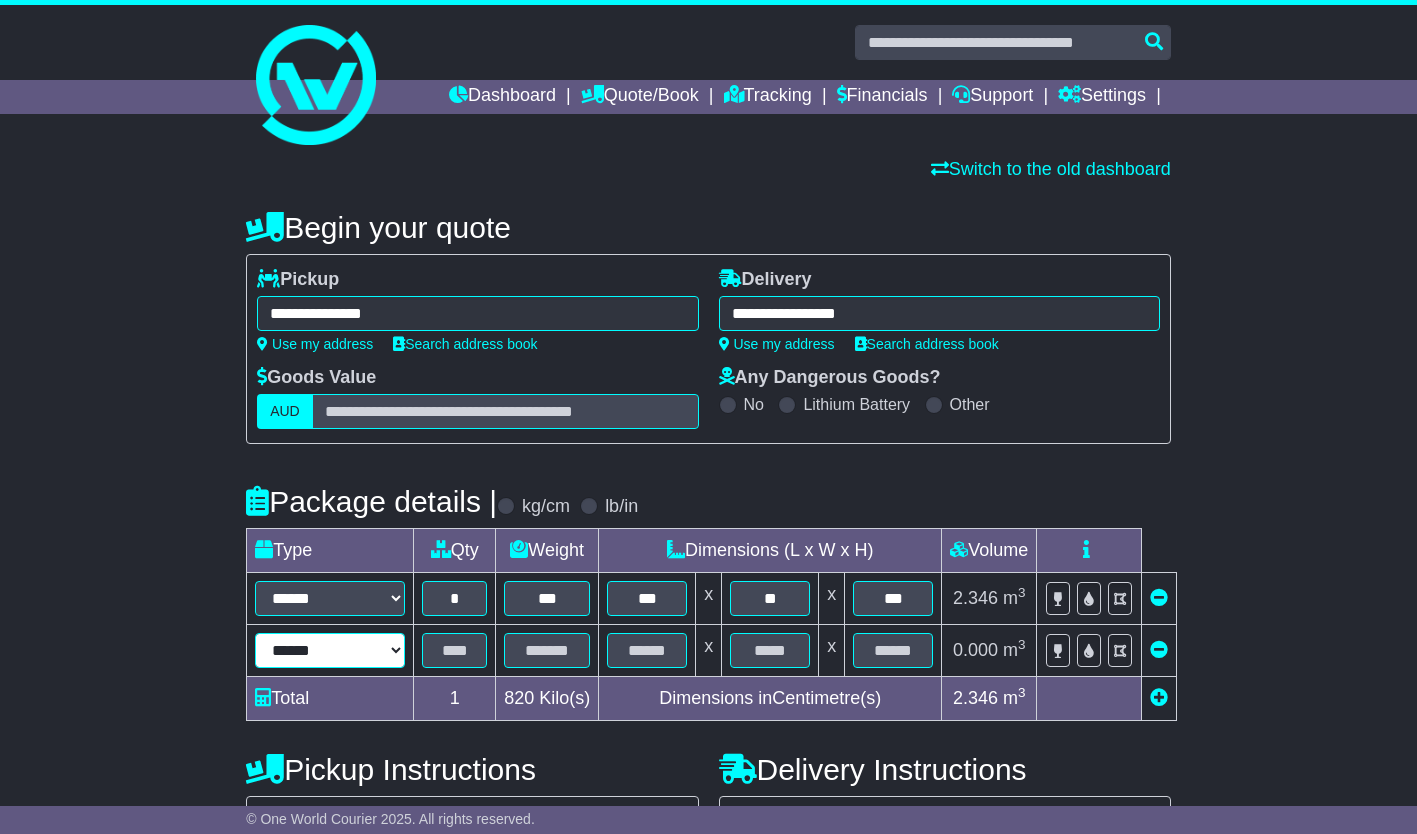 click on "**********" at bounding box center (330, 650) 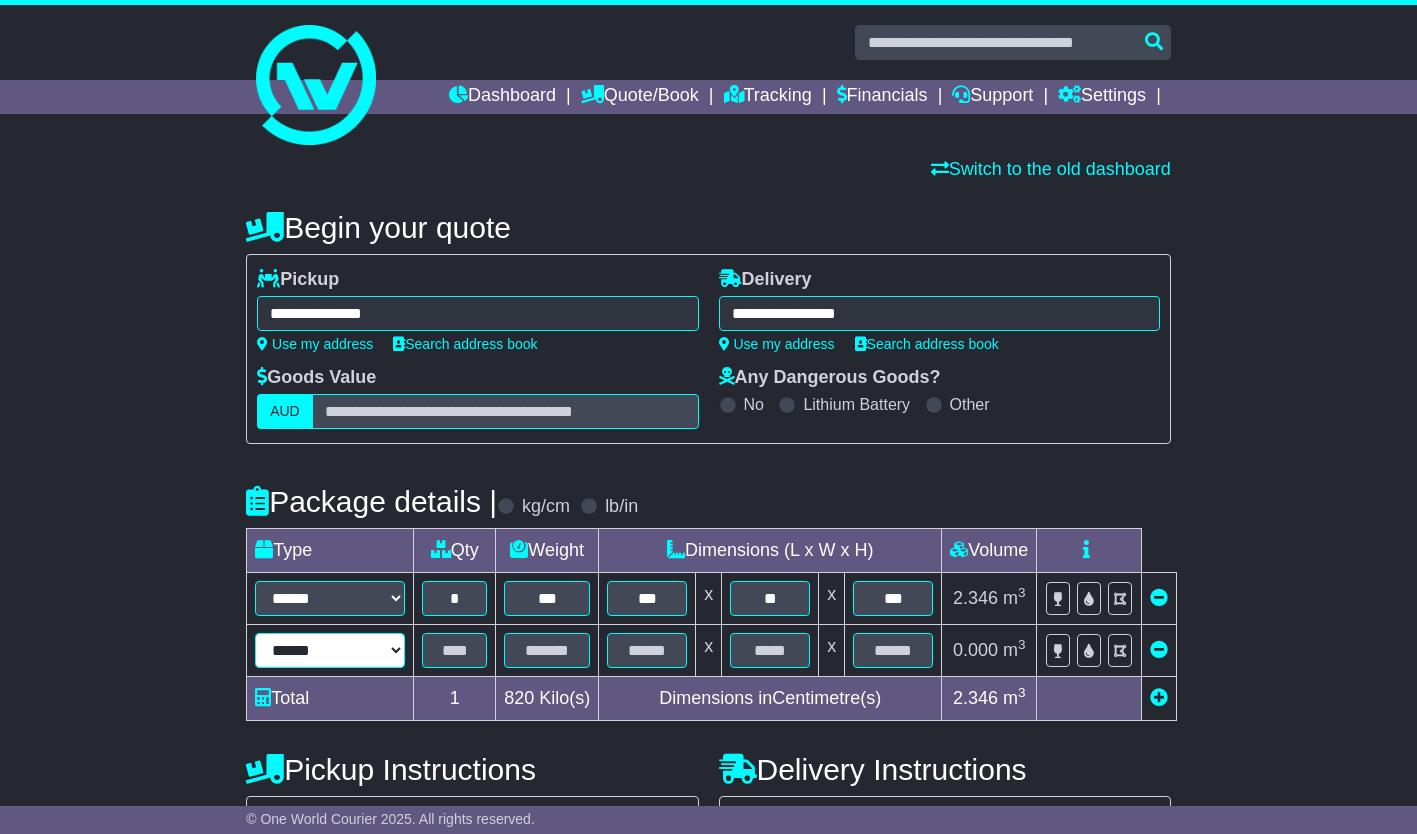 select on "*****" 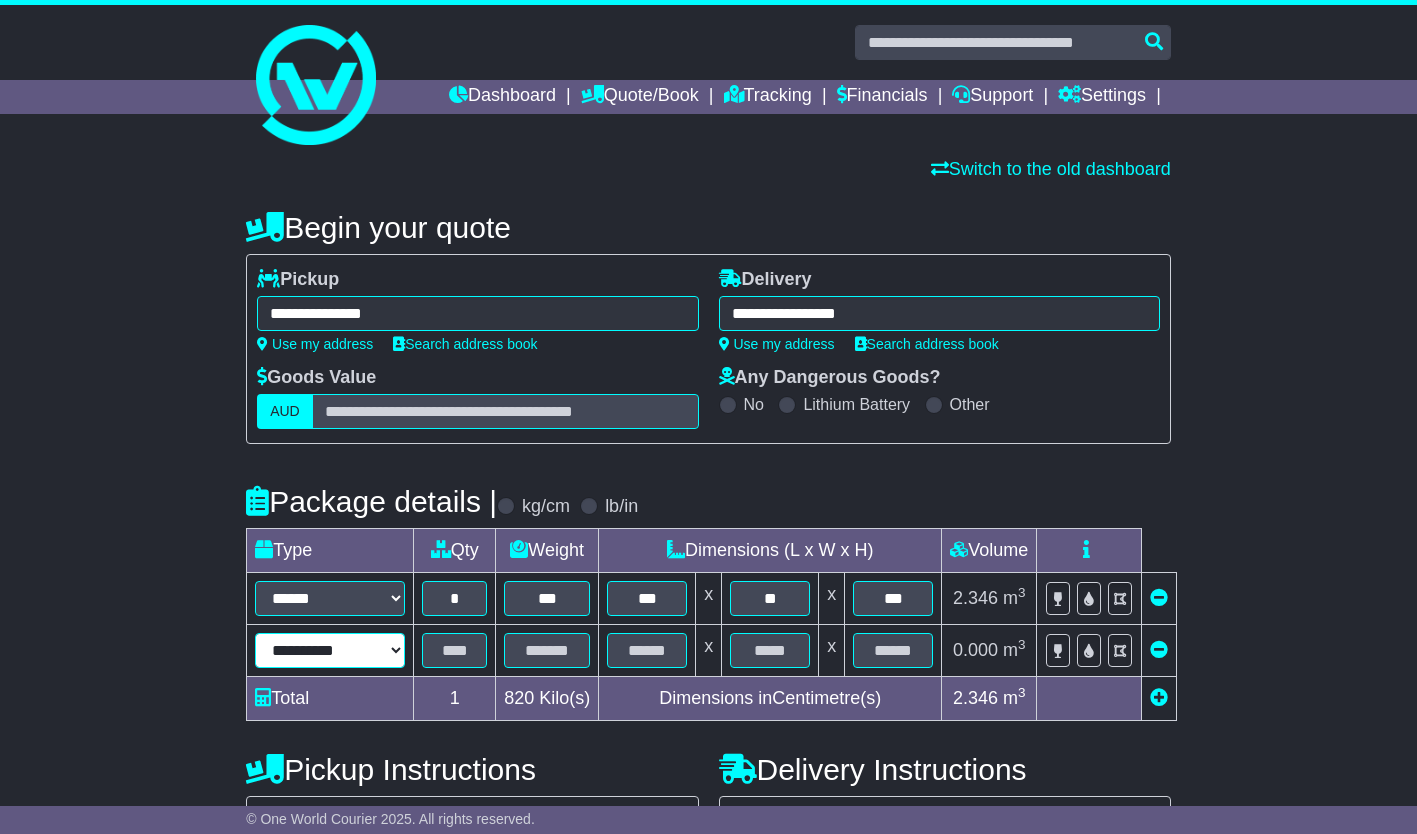 click on "**********" at bounding box center [330, 650] 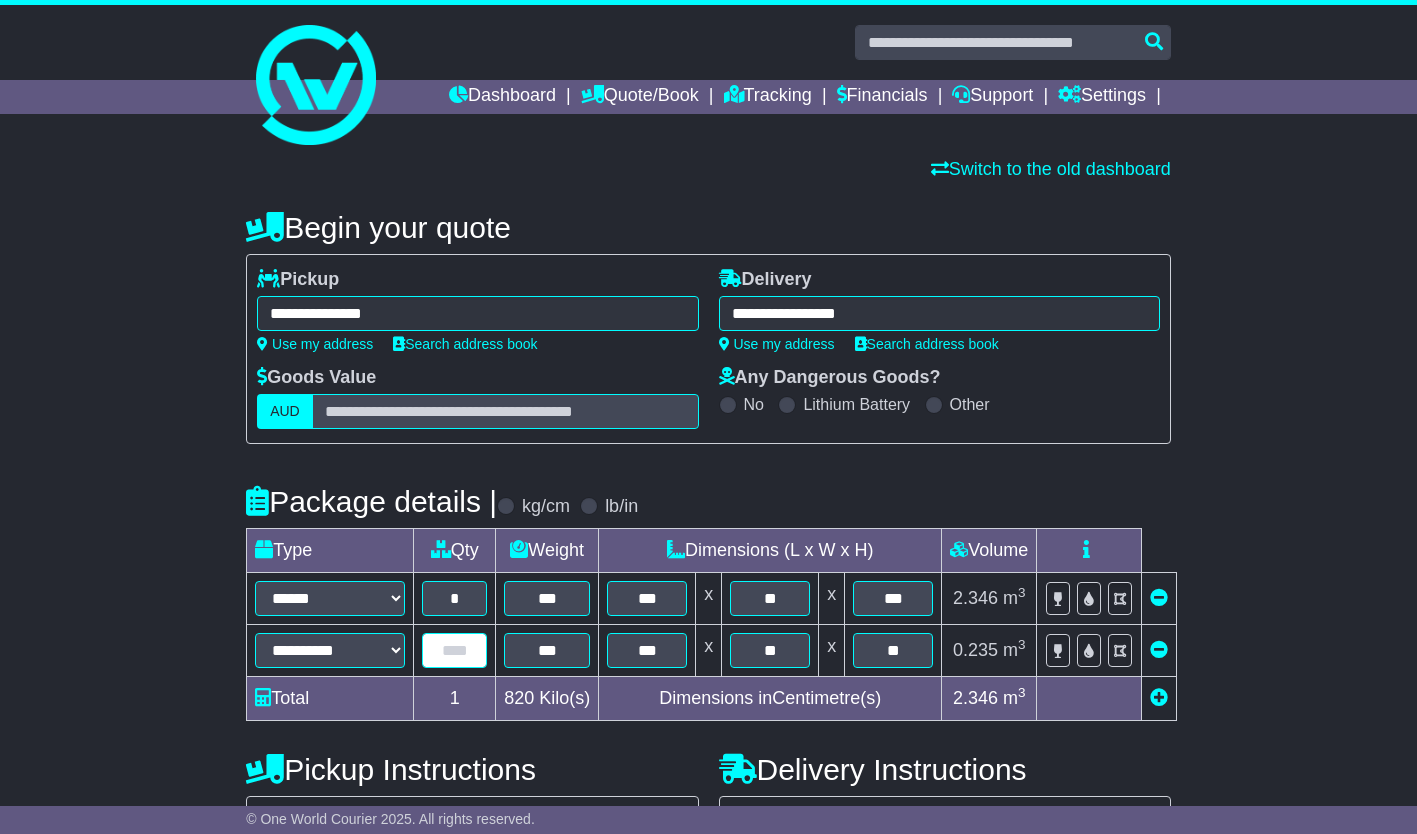 click at bounding box center [454, 650] 